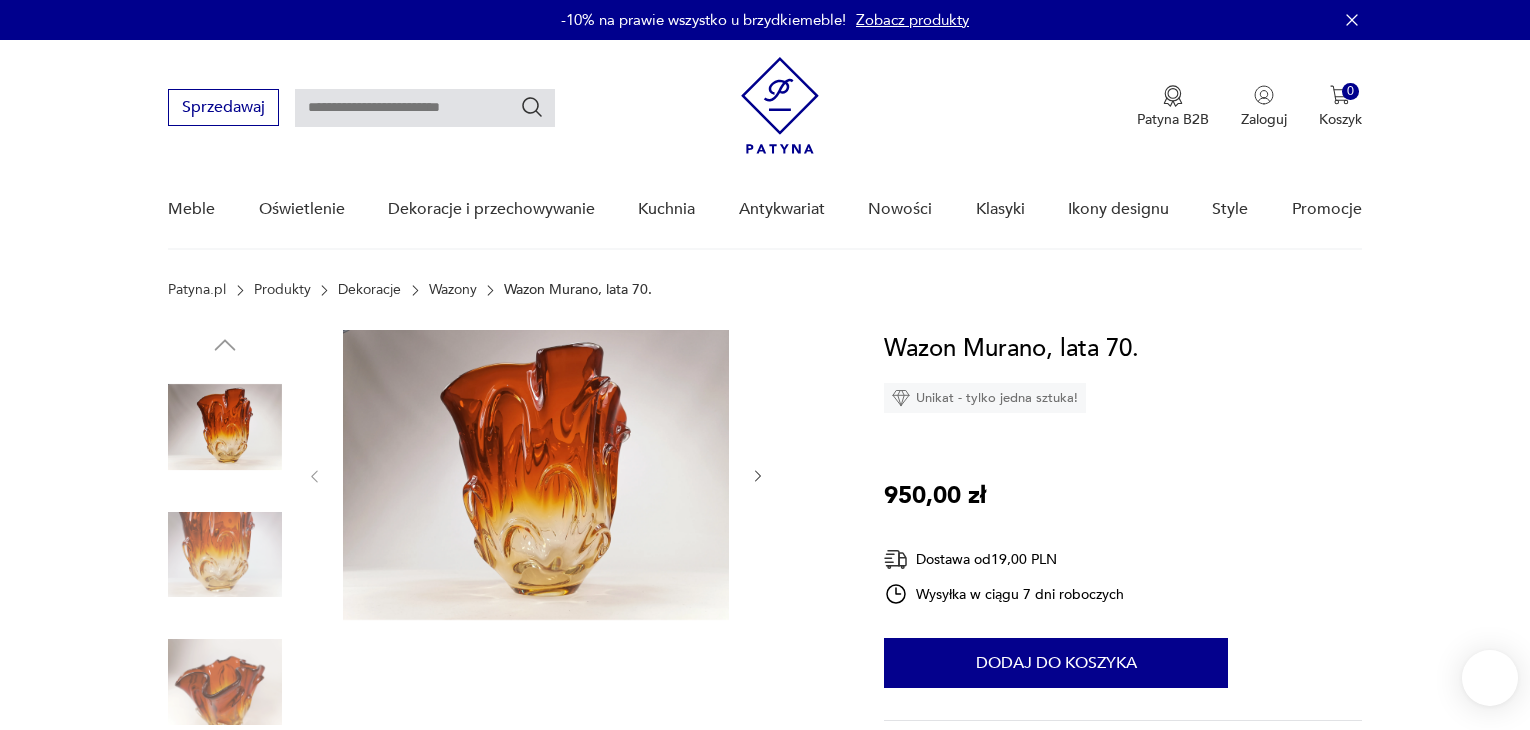 scroll, scrollTop: 0, scrollLeft: 0, axis: both 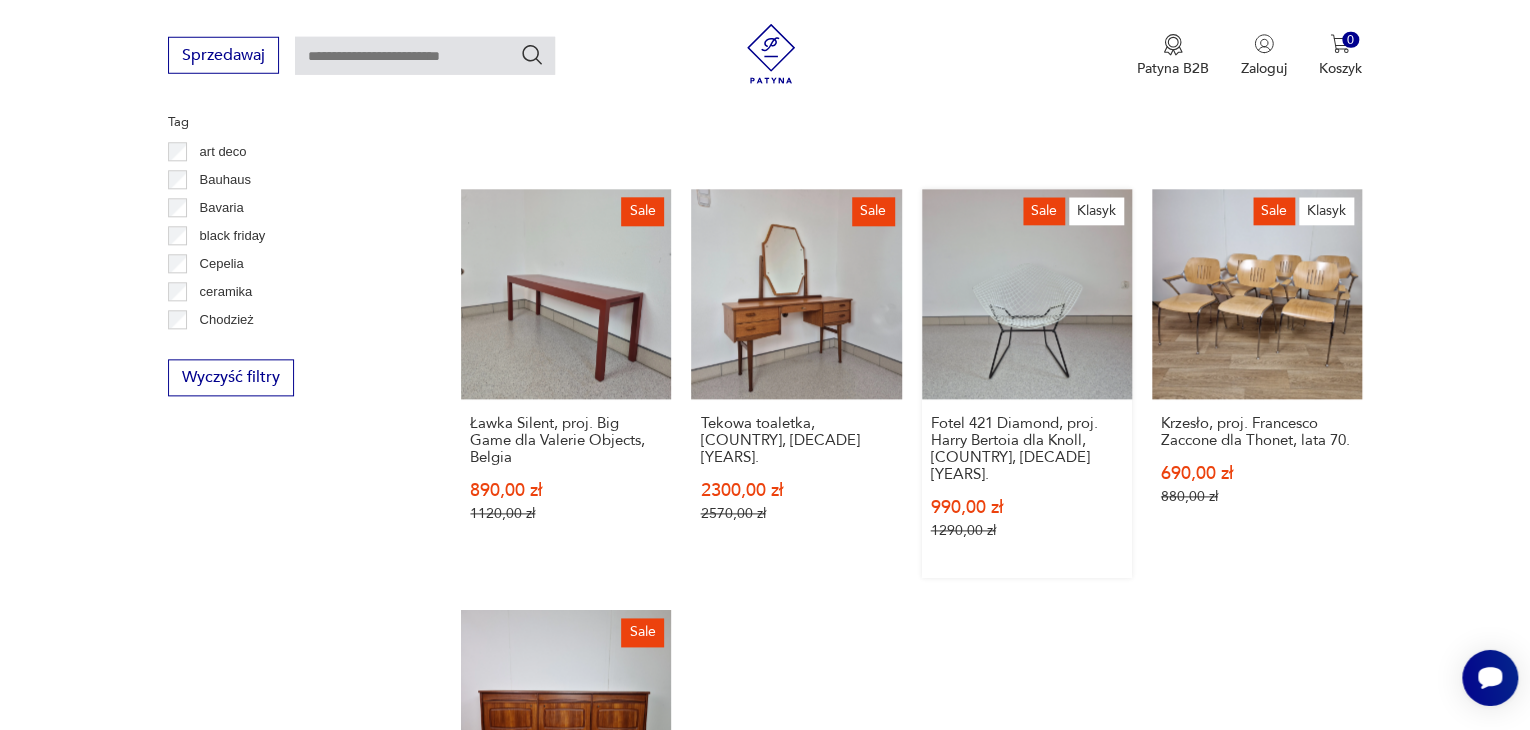 click on "Sale Klasyk Fotel 421 Diamond, proj. Harry Bertoia dla Knoll, Niemcy, lata 50. 990,00 zł 1290,00 zł" at bounding box center (1027, 384) 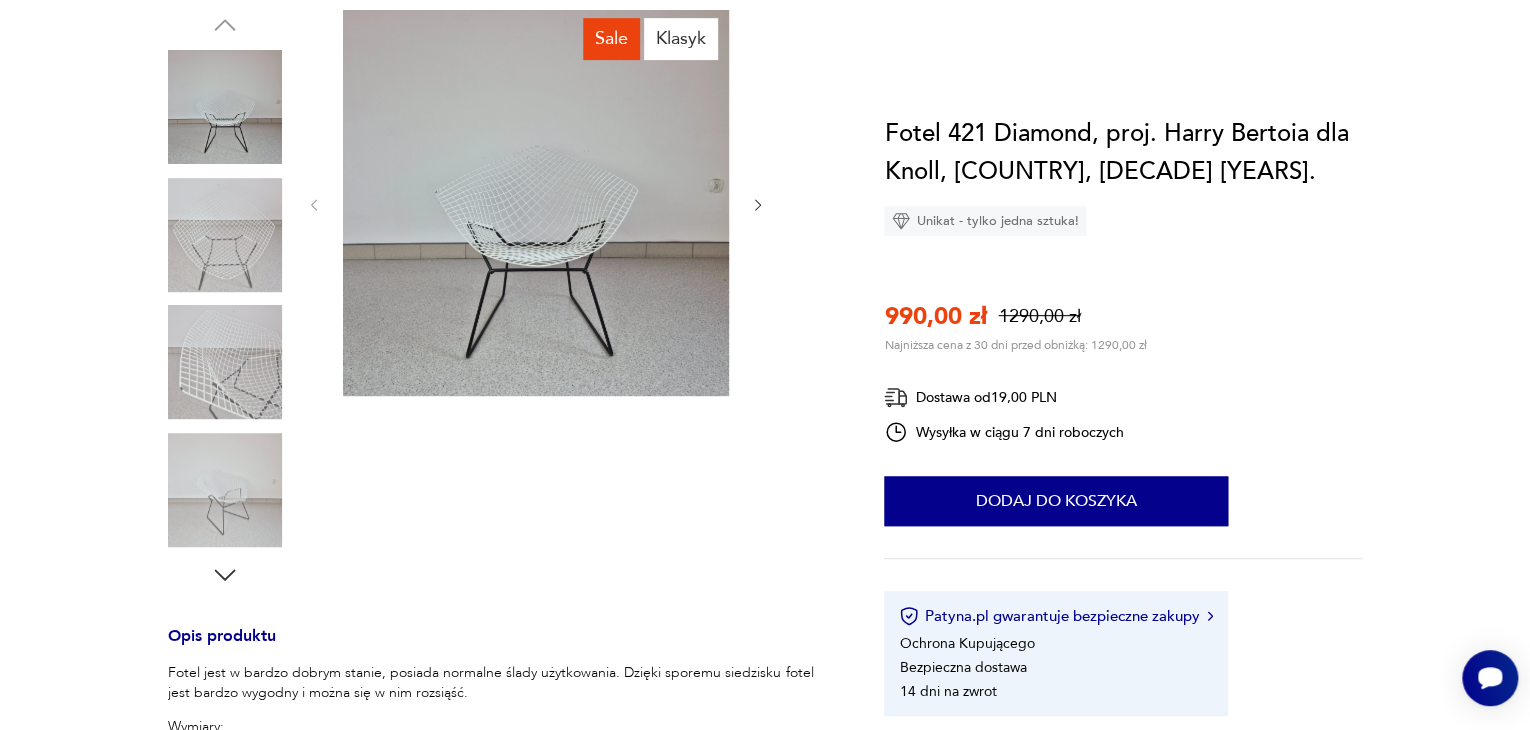 scroll, scrollTop: 0, scrollLeft: 0, axis: both 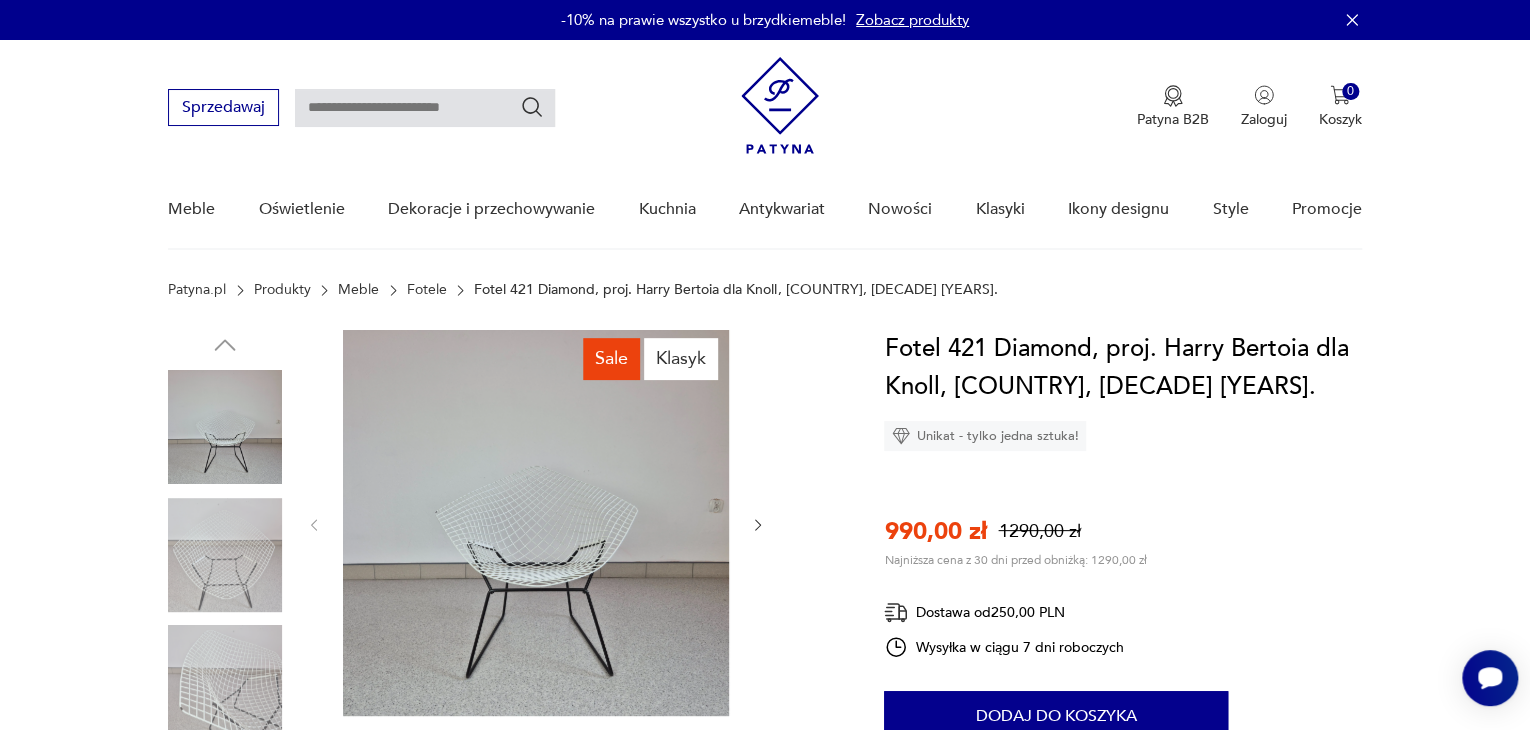 click at bounding box center (225, 682) 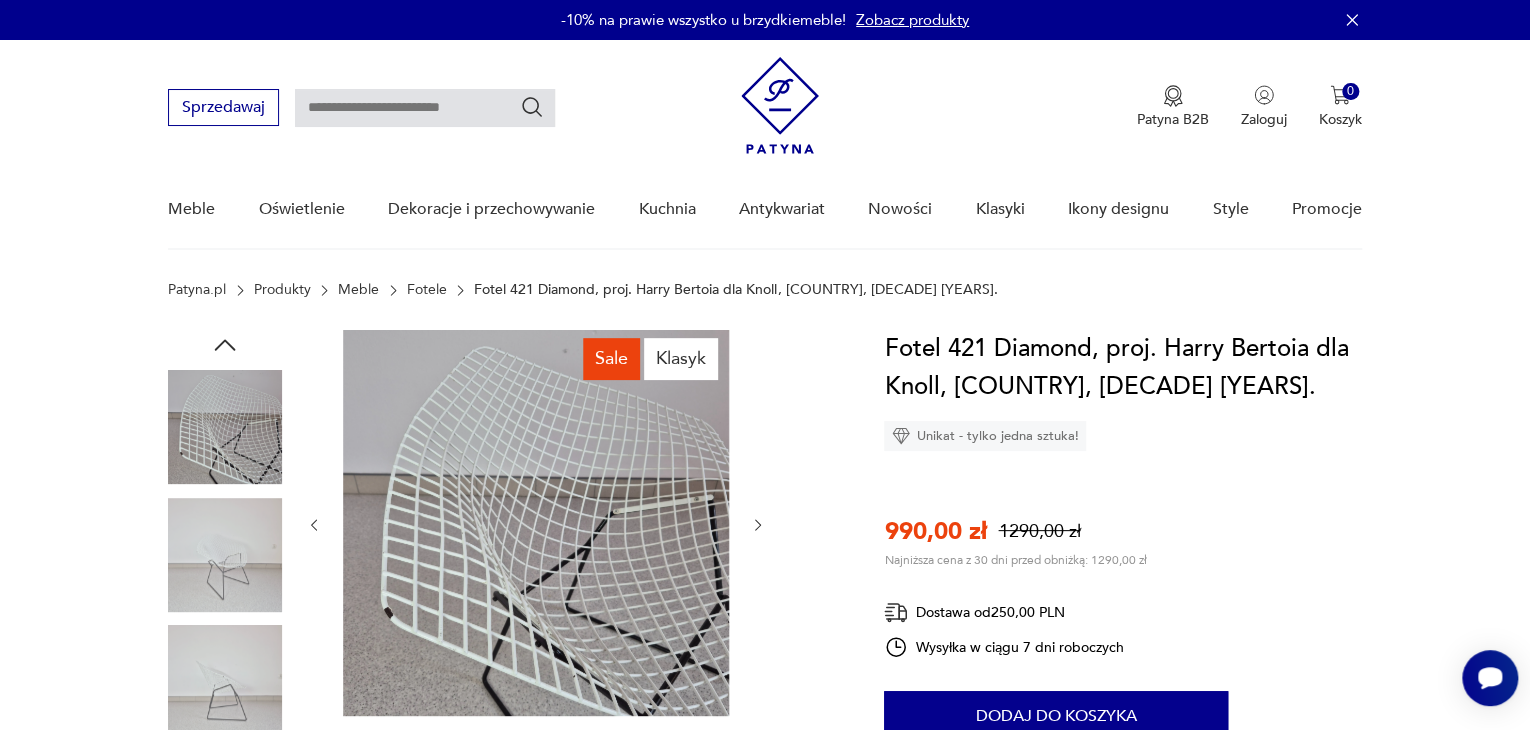 click on "Fotele" at bounding box center (427, 290) 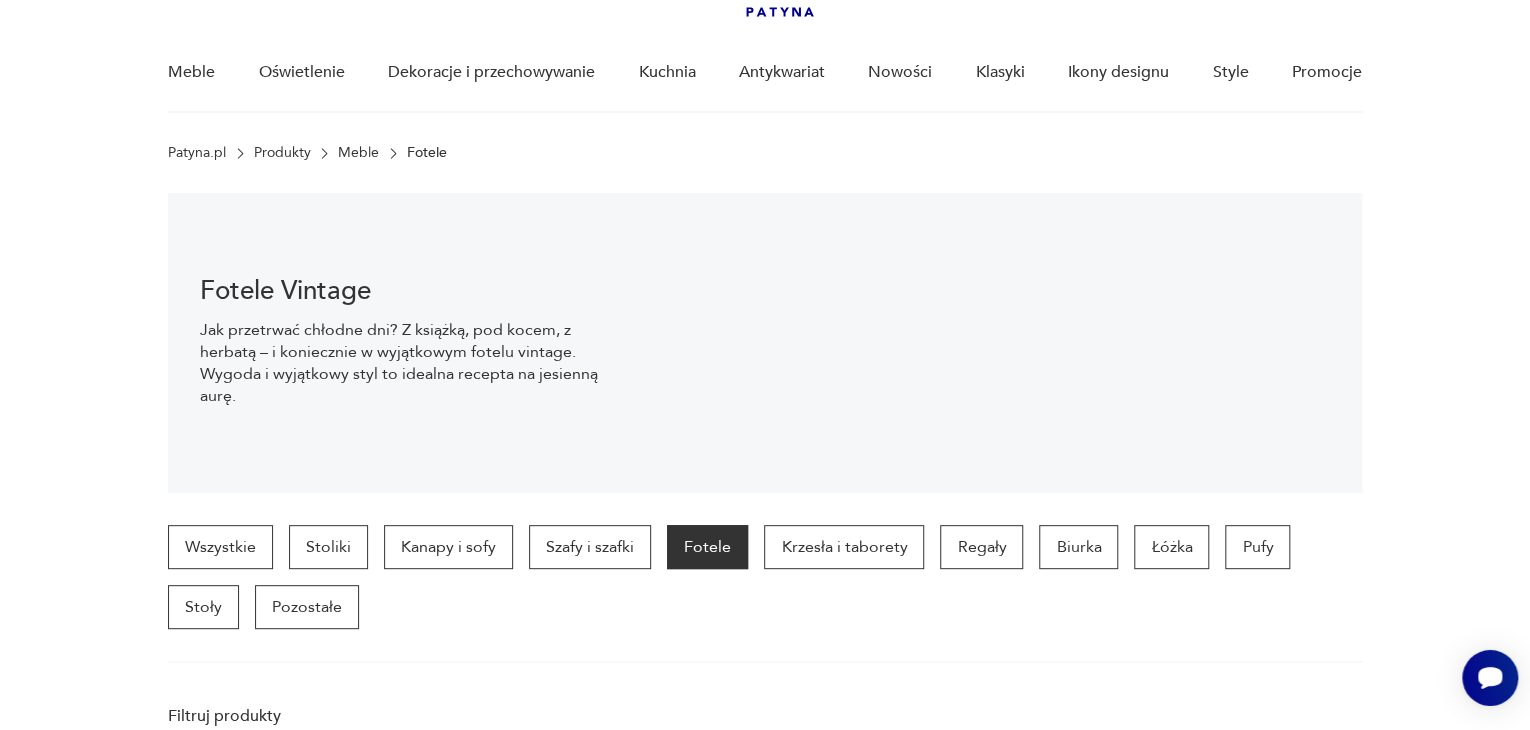 scroll, scrollTop: 138, scrollLeft: 0, axis: vertical 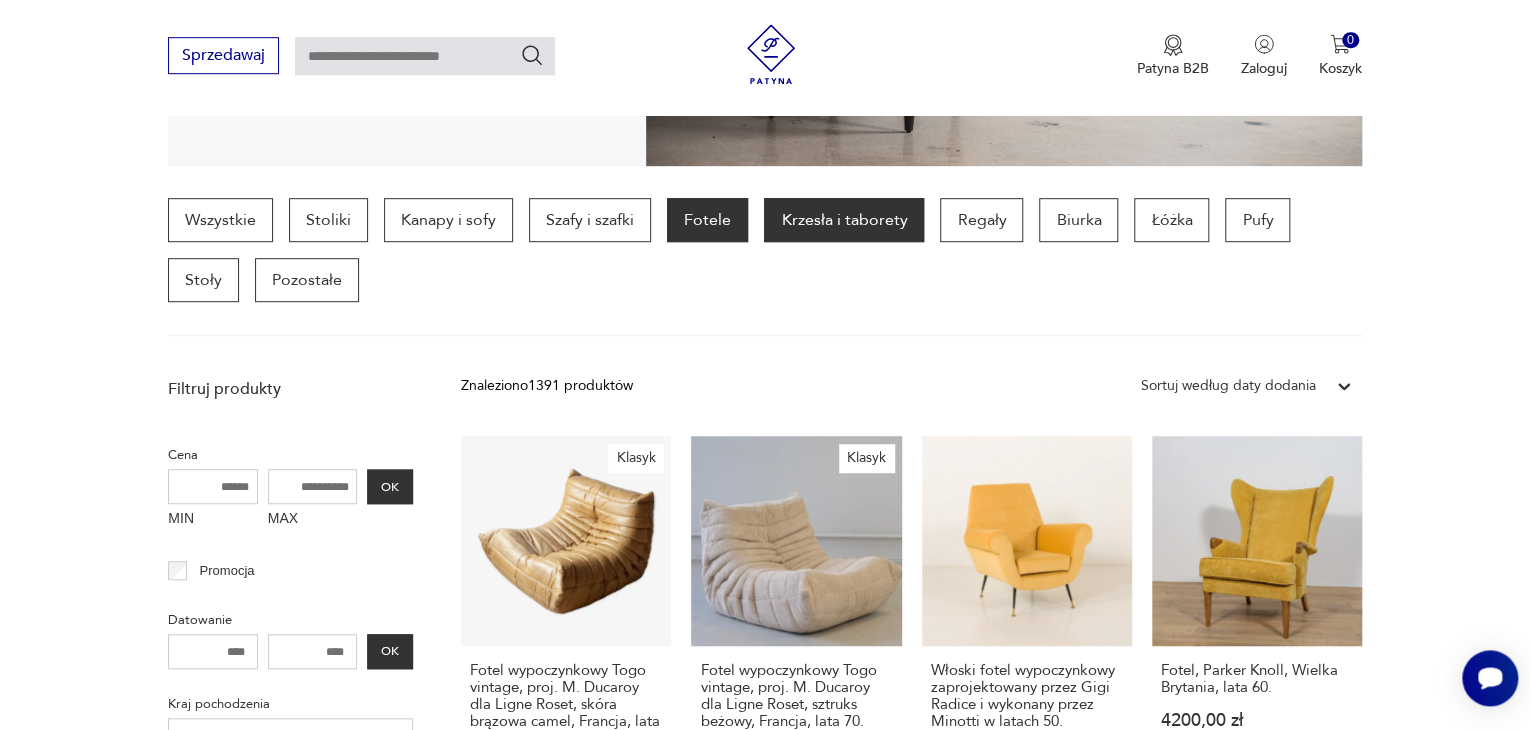 click on "Krzesła i taborety" at bounding box center [844, 220] 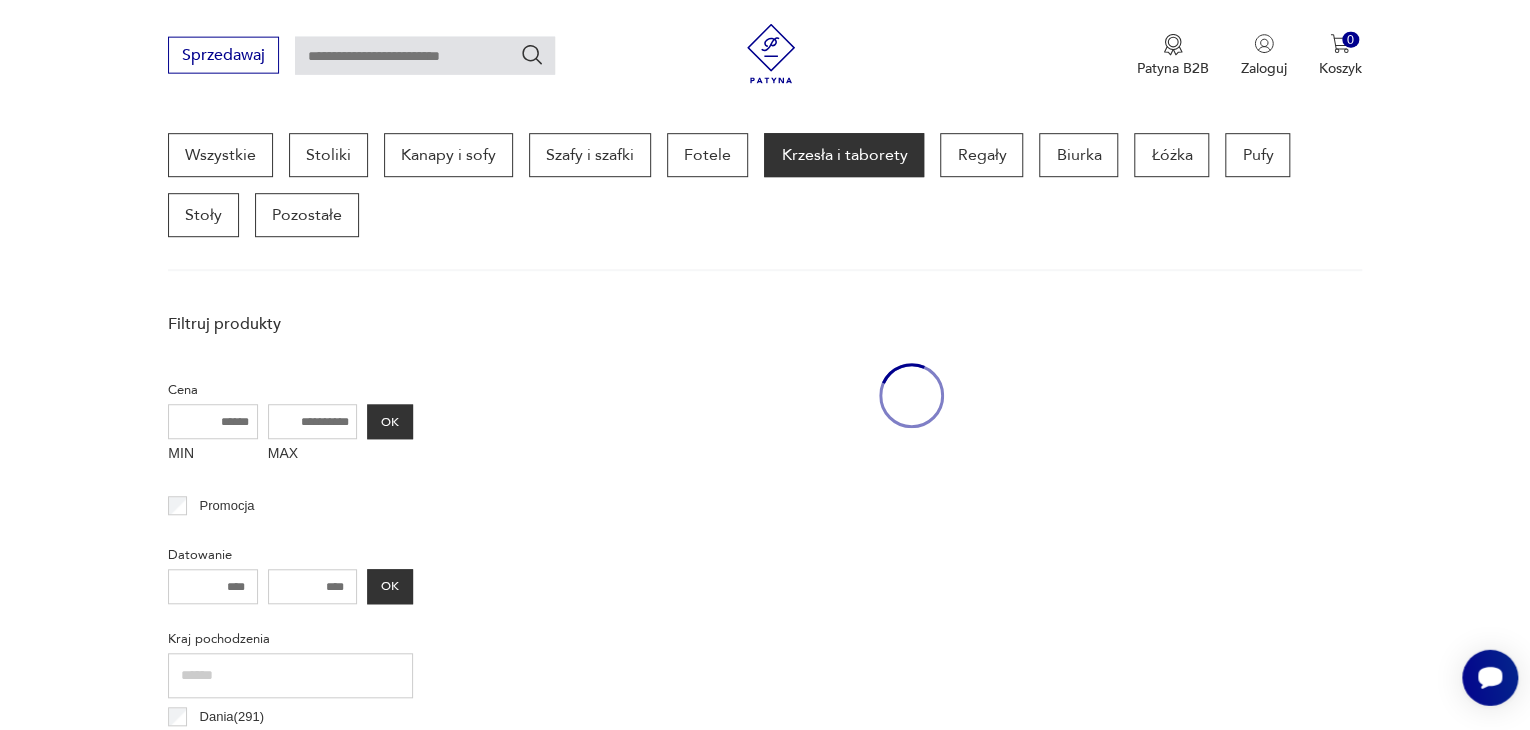 scroll, scrollTop: 530, scrollLeft: 0, axis: vertical 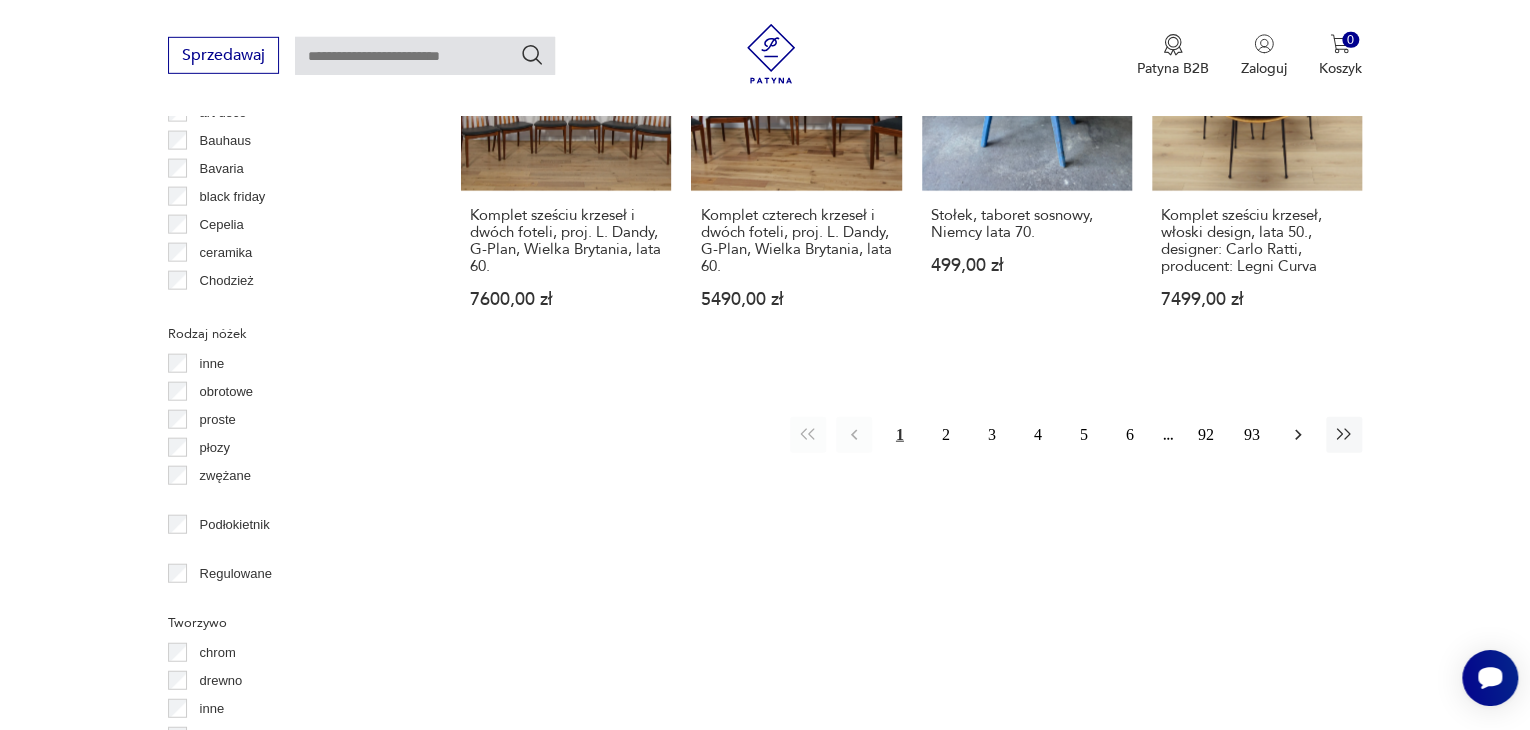 click 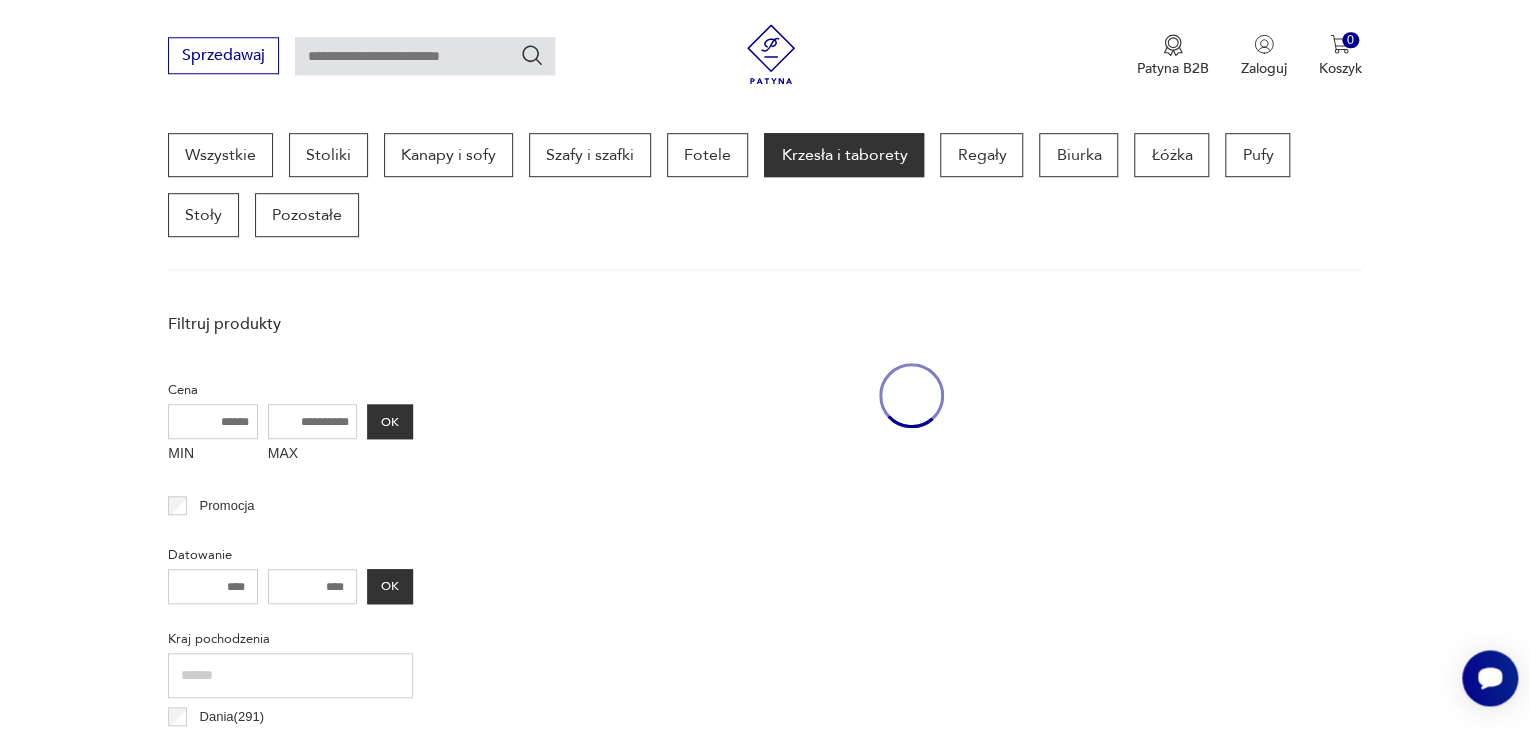 scroll, scrollTop: 528, scrollLeft: 0, axis: vertical 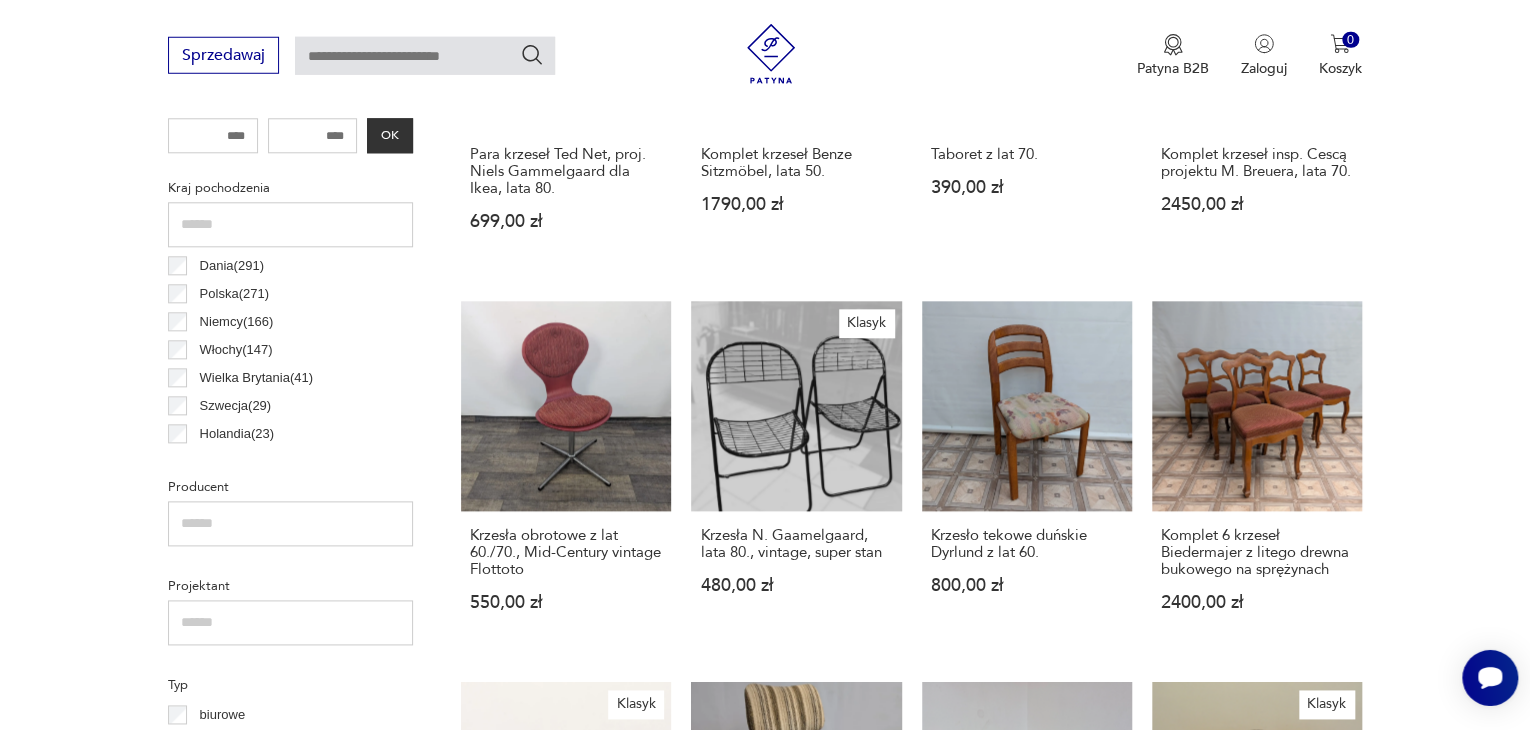click at bounding box center (425, 56) 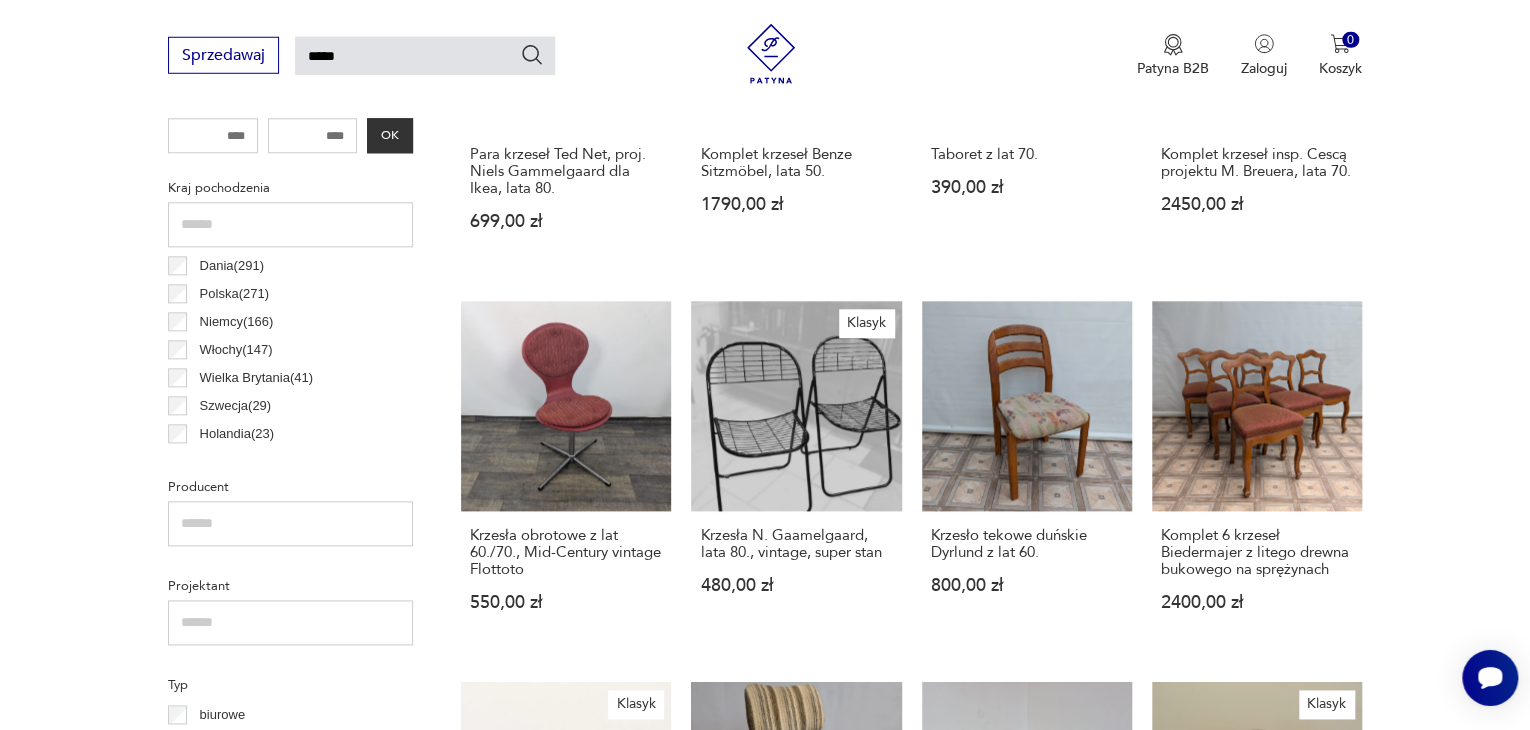 type on "*****" 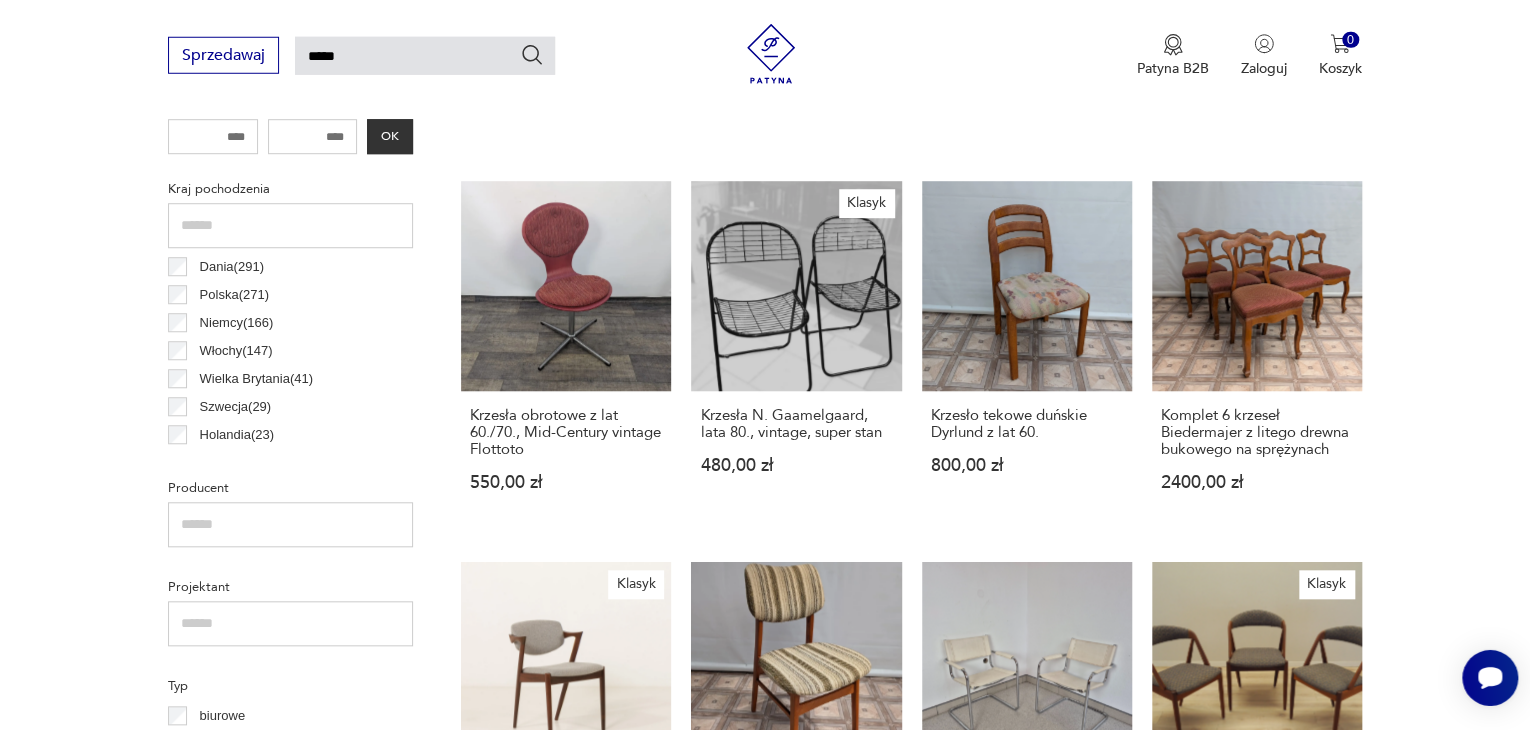 type 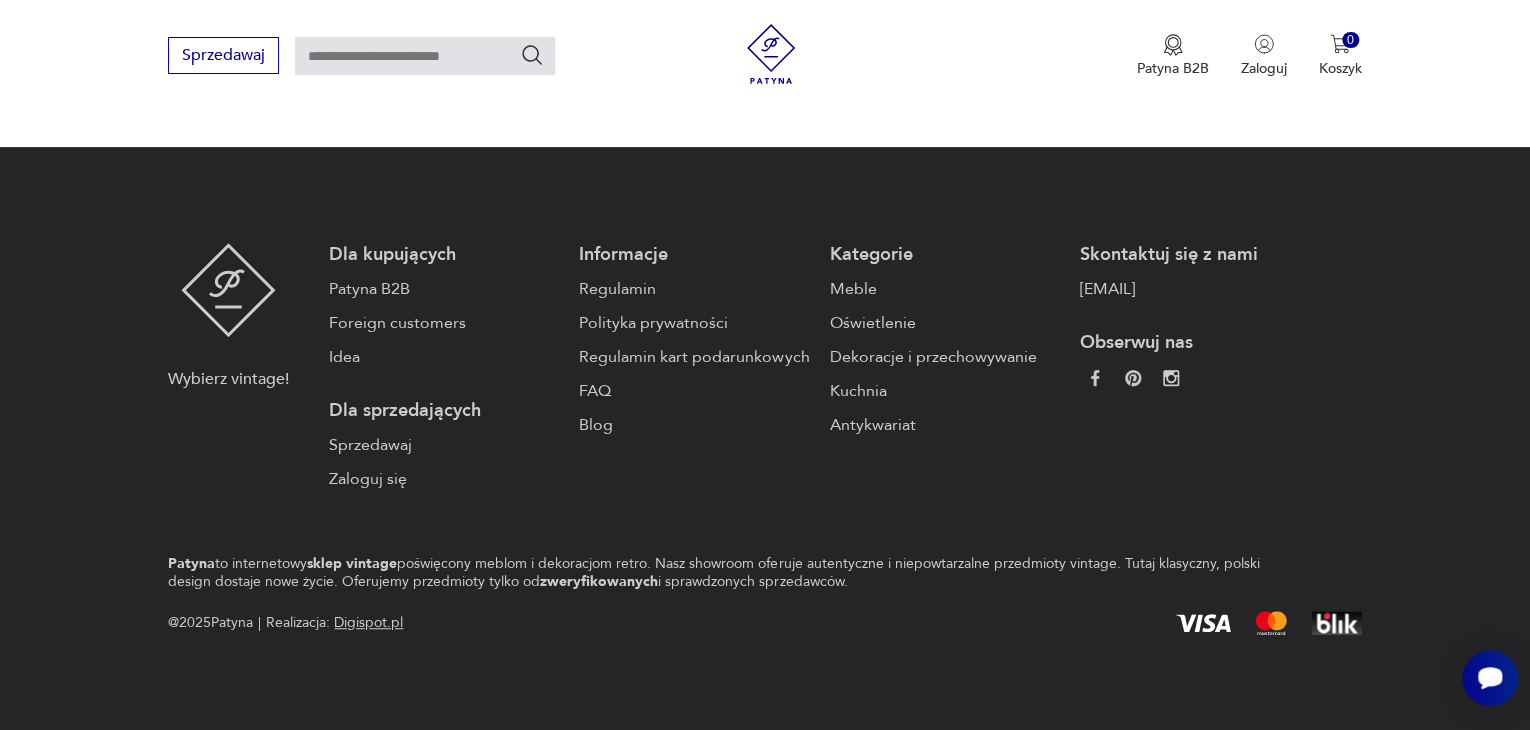 type on "*****" 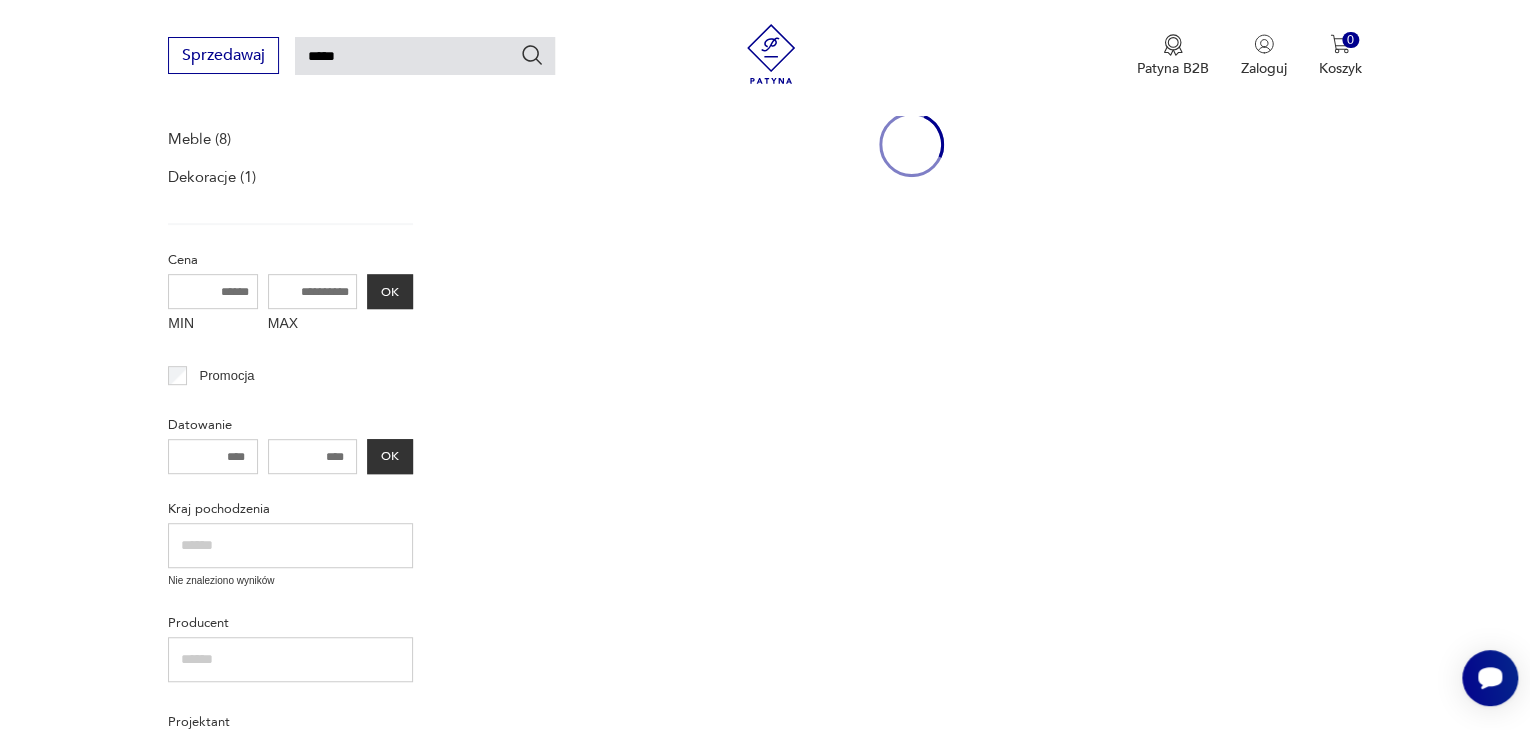 scroll, scrollTop: 1412, scrollLeft: 0, axis: vertical 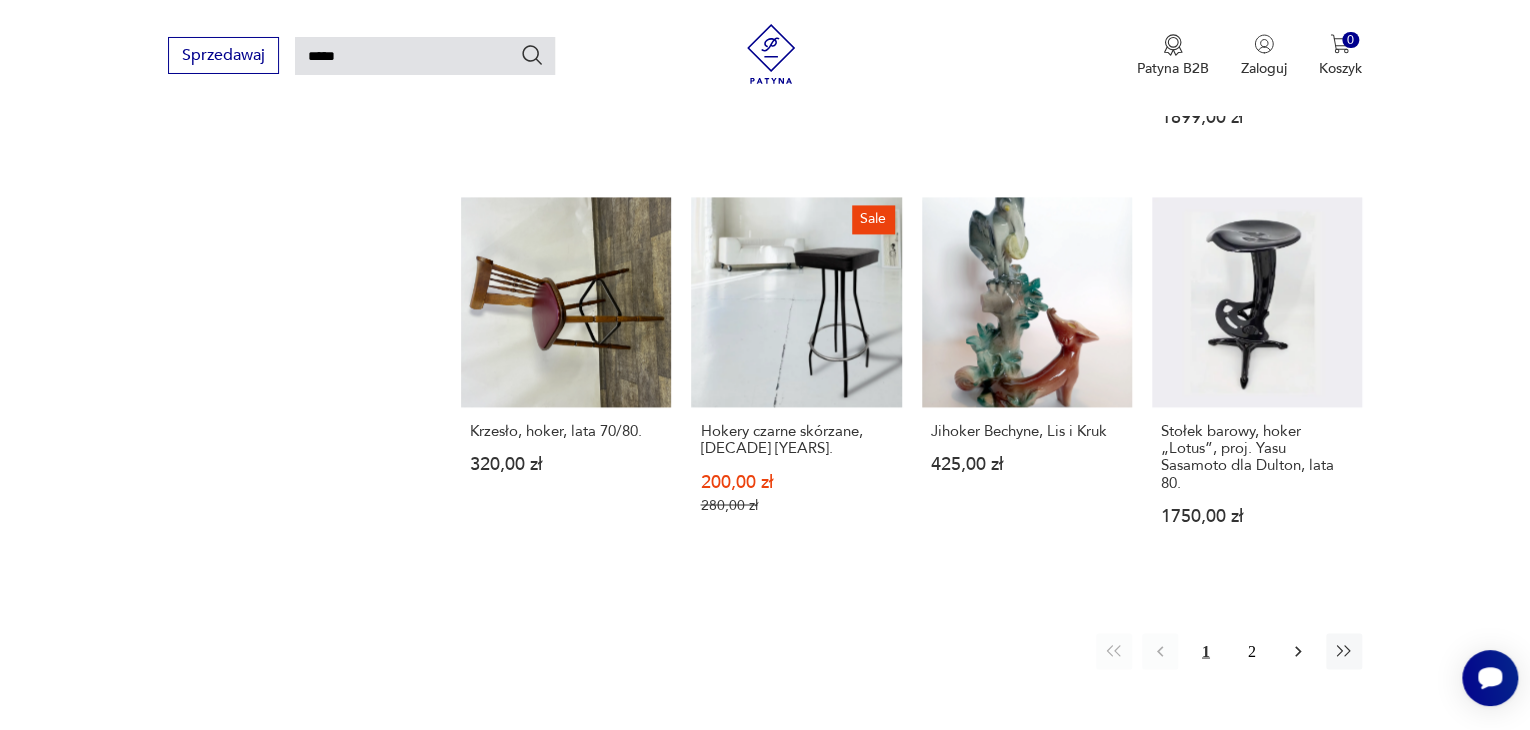 click at bounding box center [1298, 651] 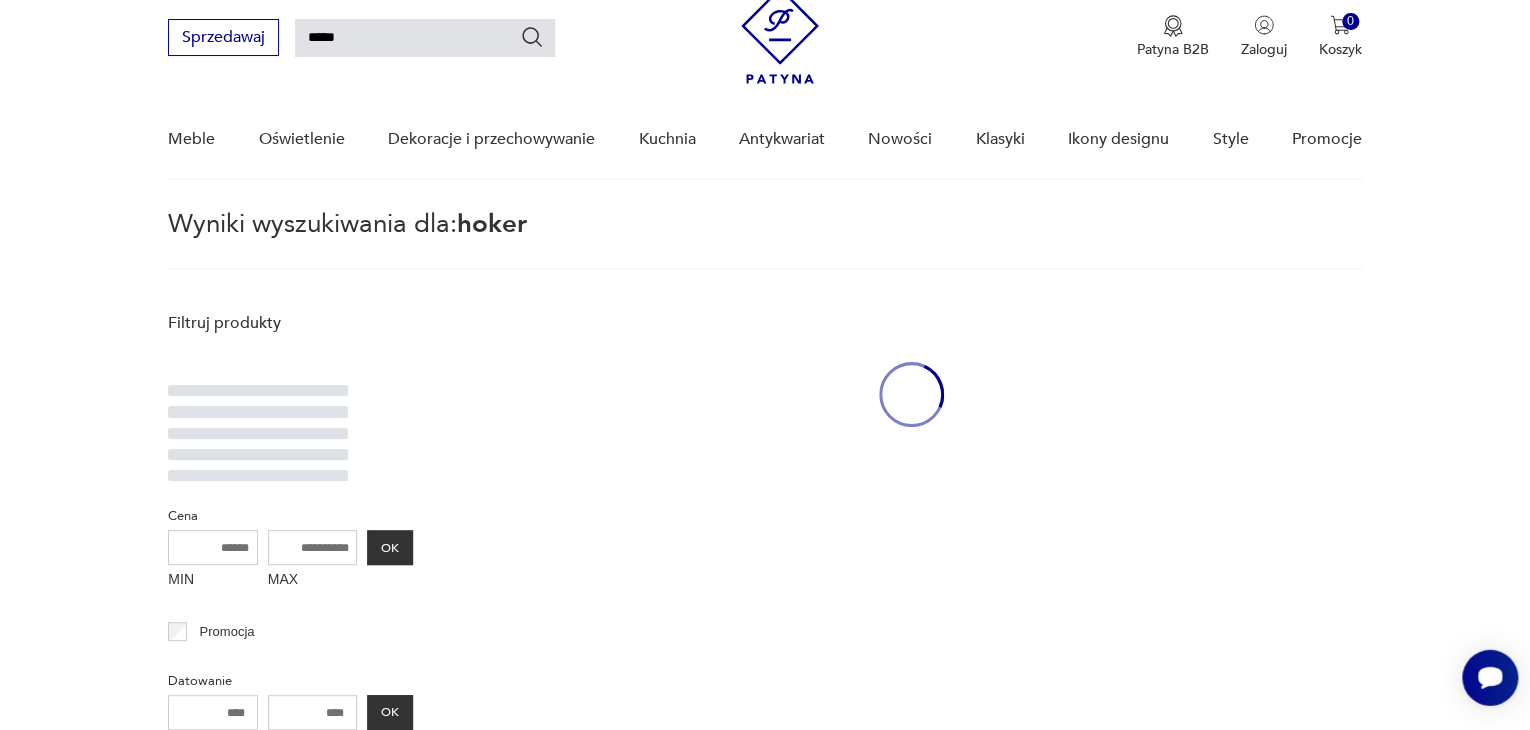 scroll, scrollTop: 69, scrollLeft: 0, axis: vertical 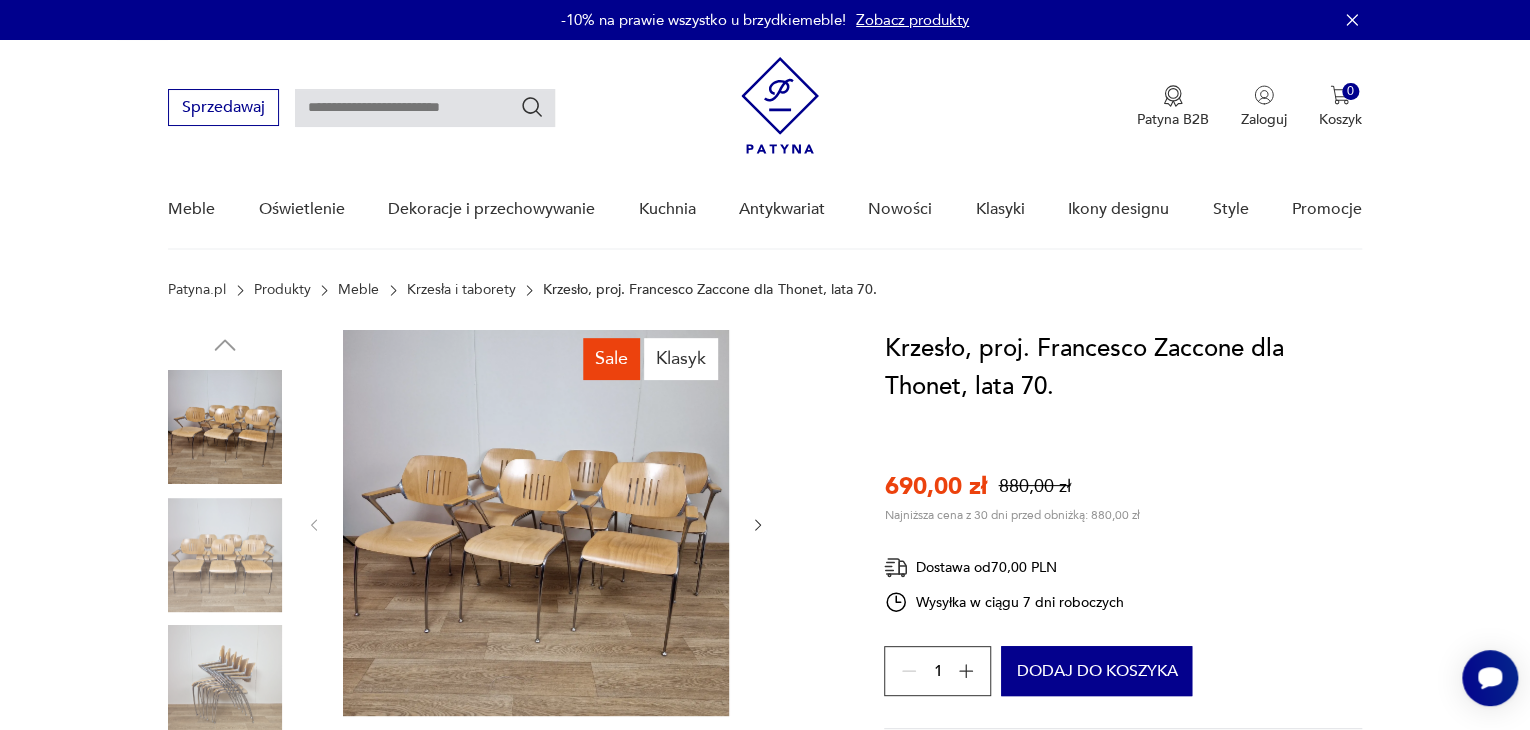 click at bounding box center [225, 682] 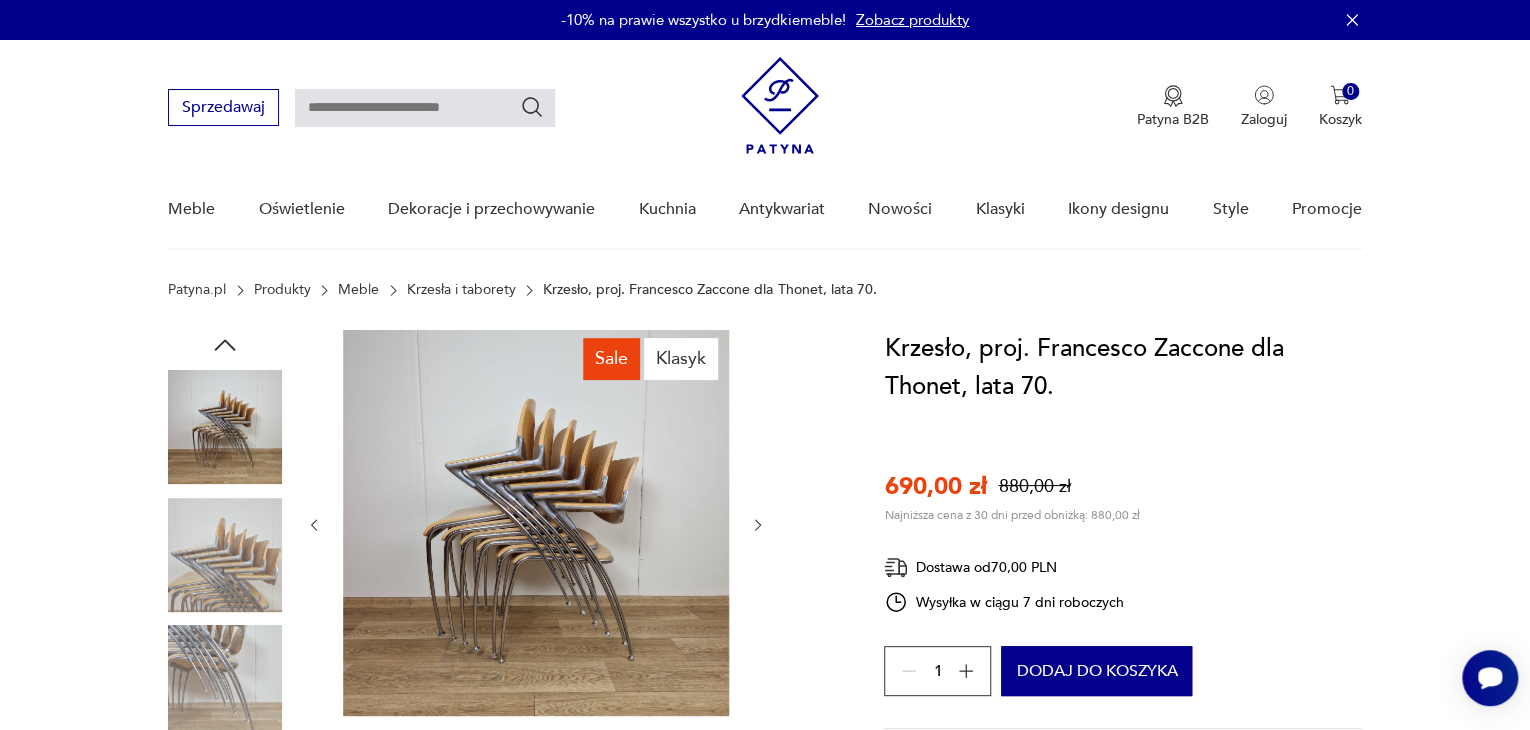 click at bounding box center [225, 555] 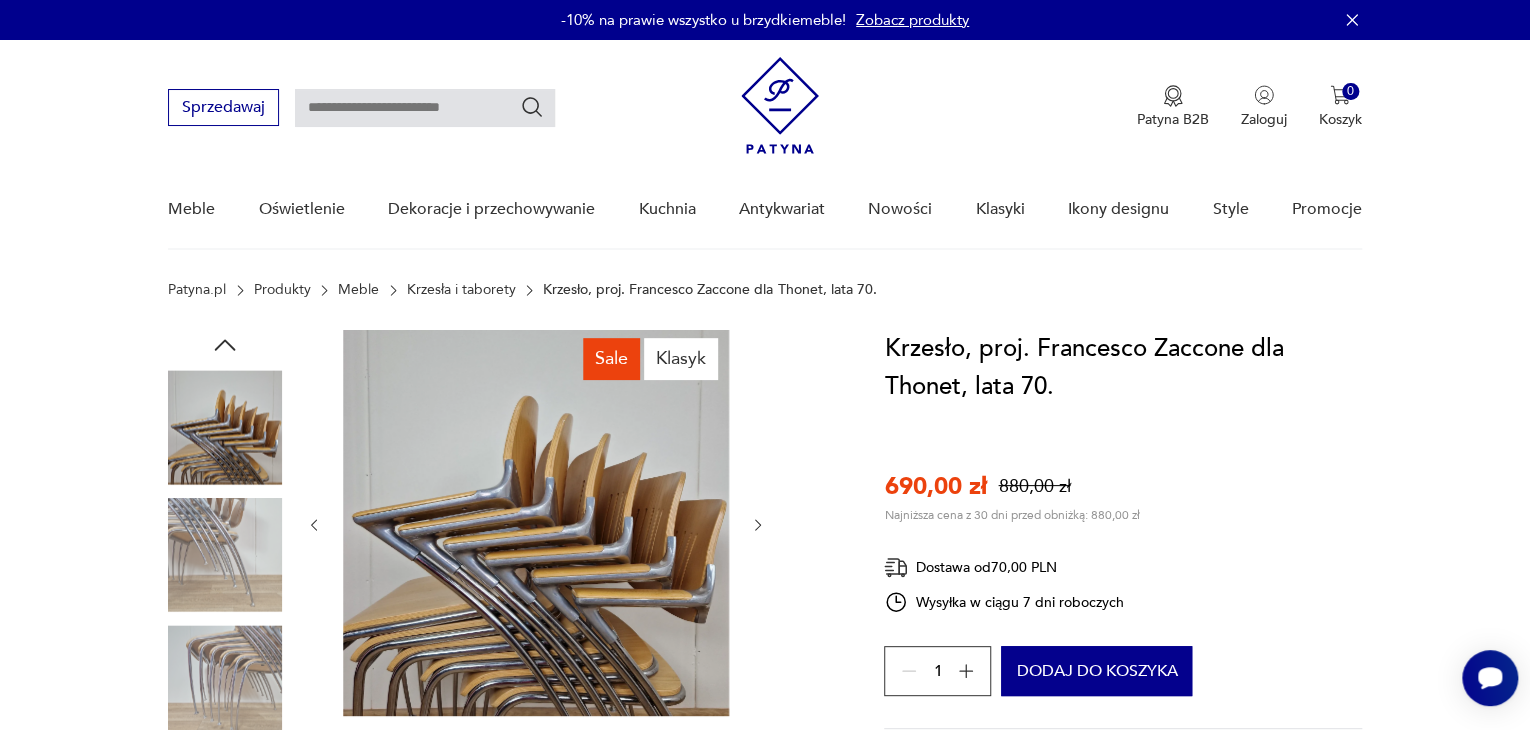 click 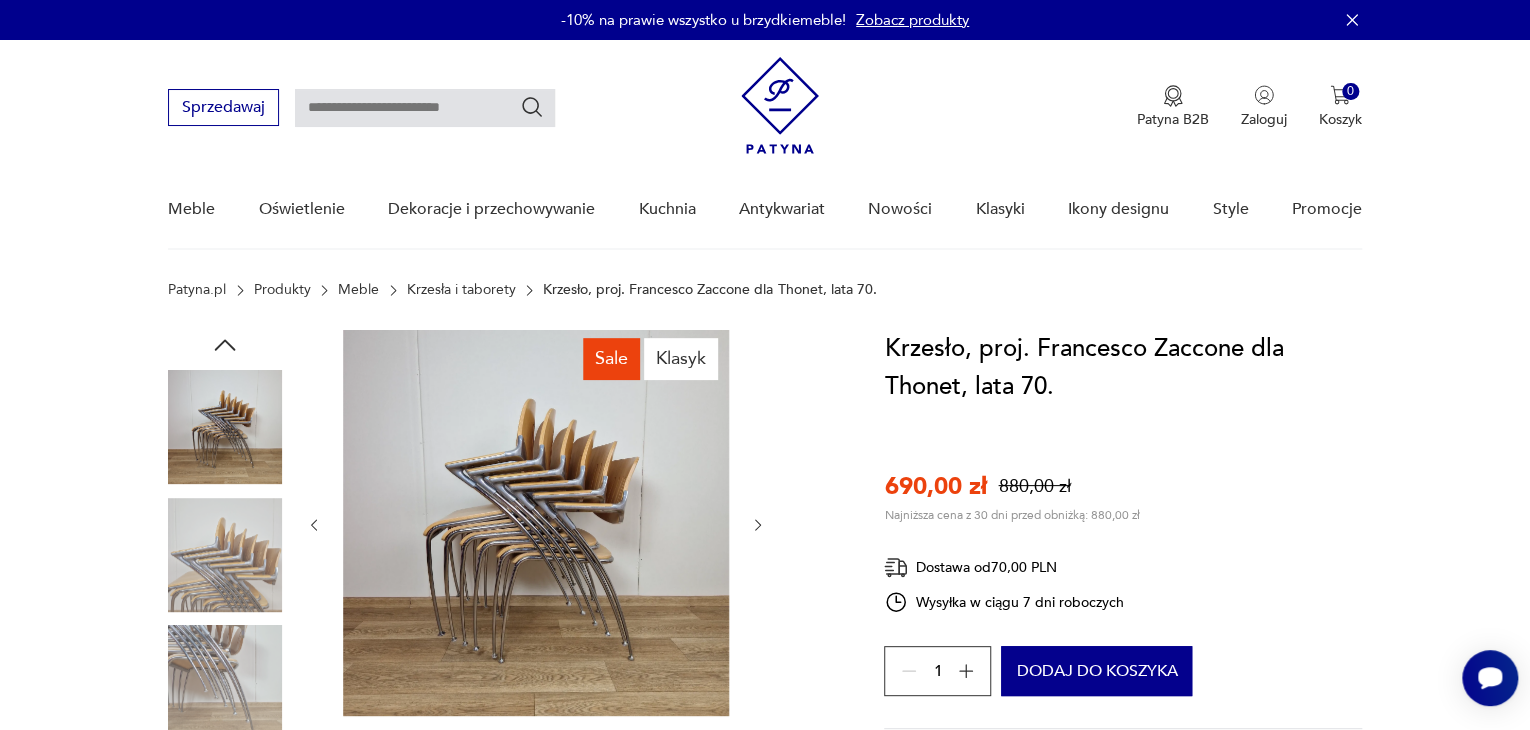 click 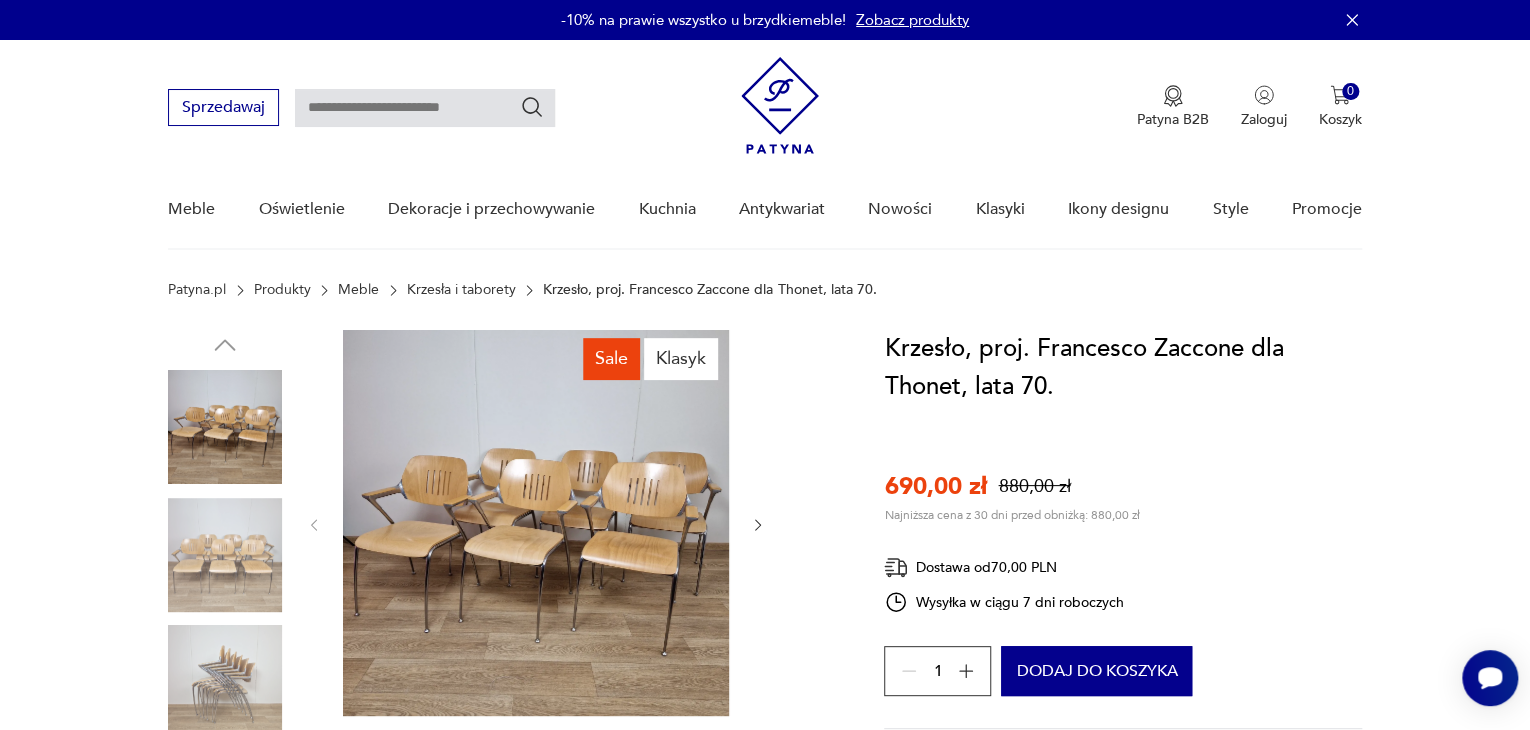 click at bounding box center [225, 555] 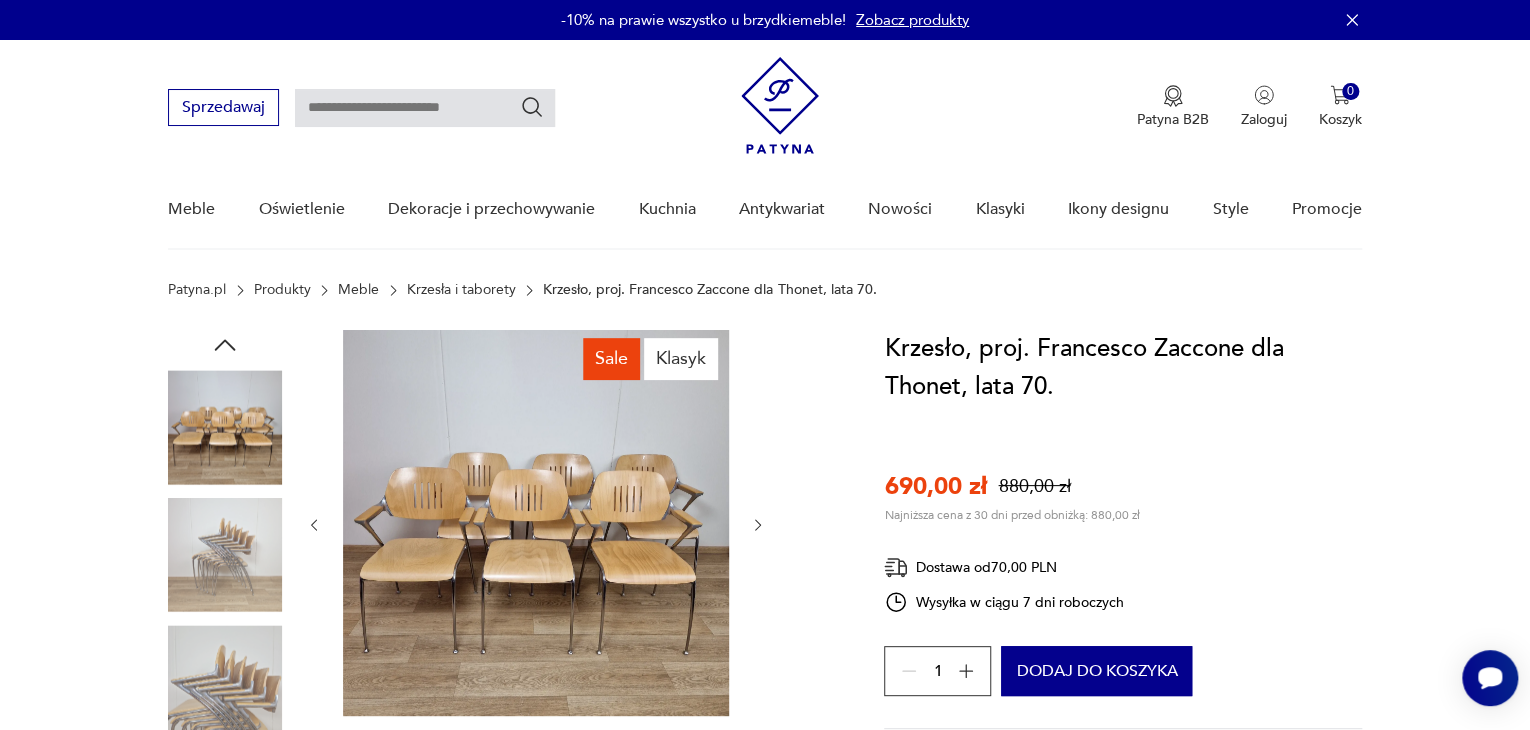 click at bounding box center (225, 427) 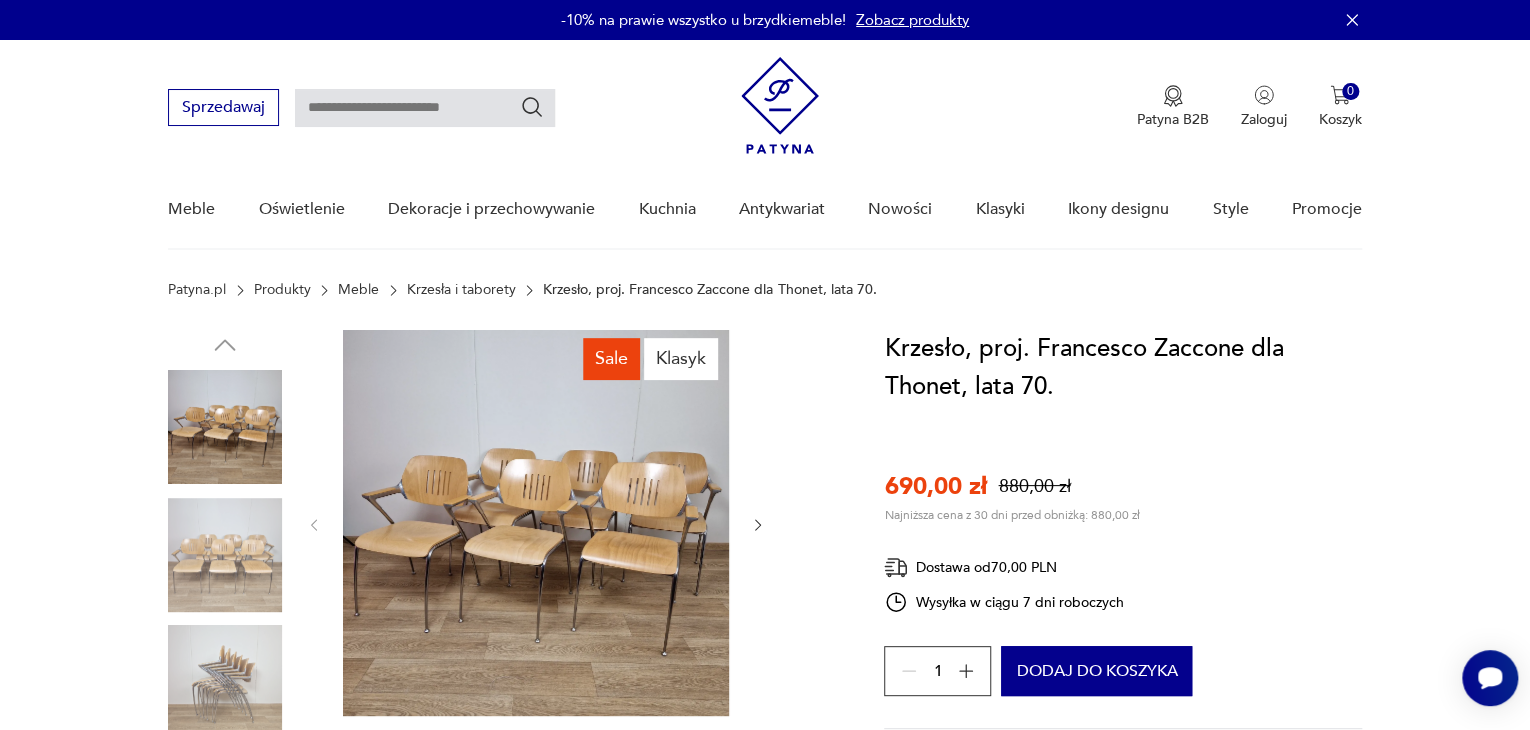 click at bounding box center [225, 427] 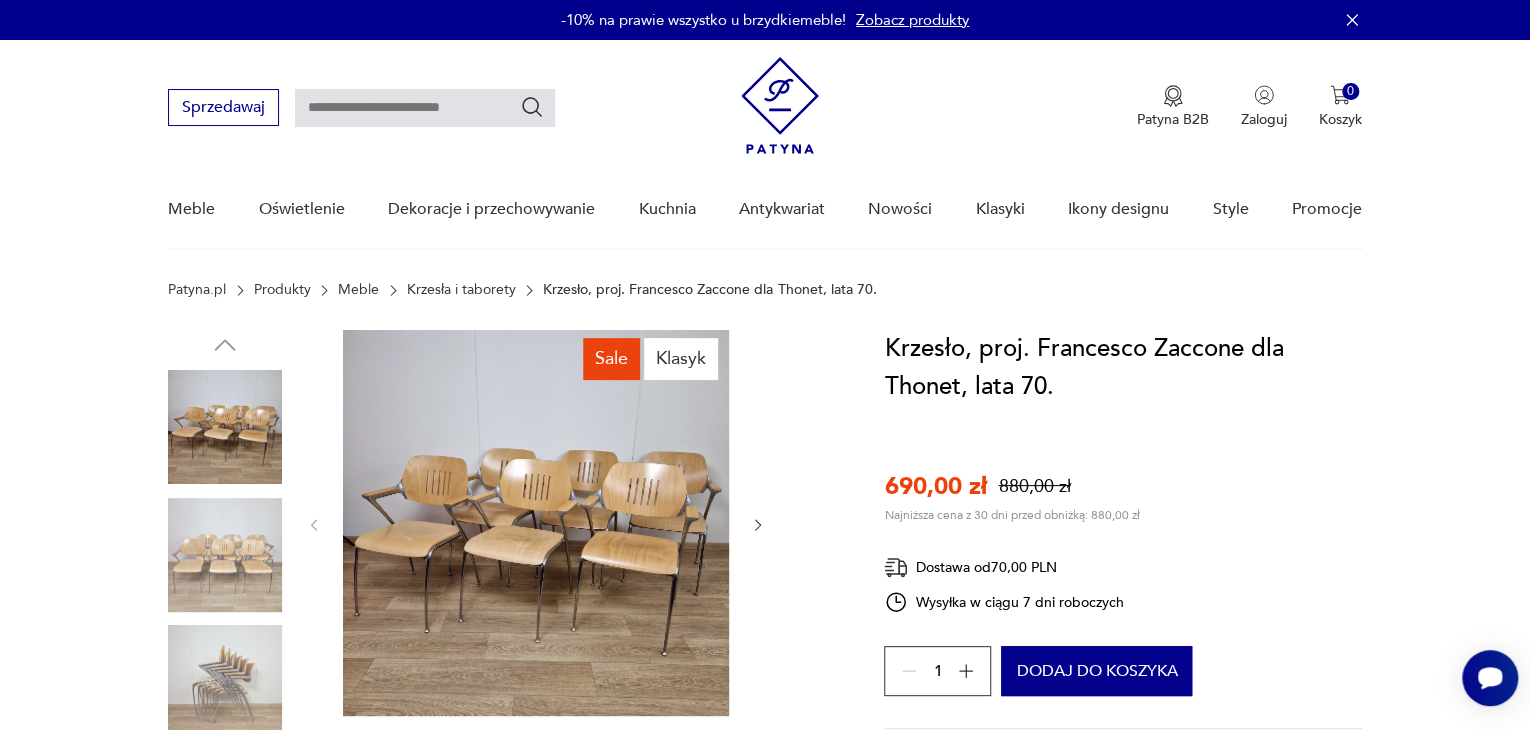 click at bounding box center (536, 523) 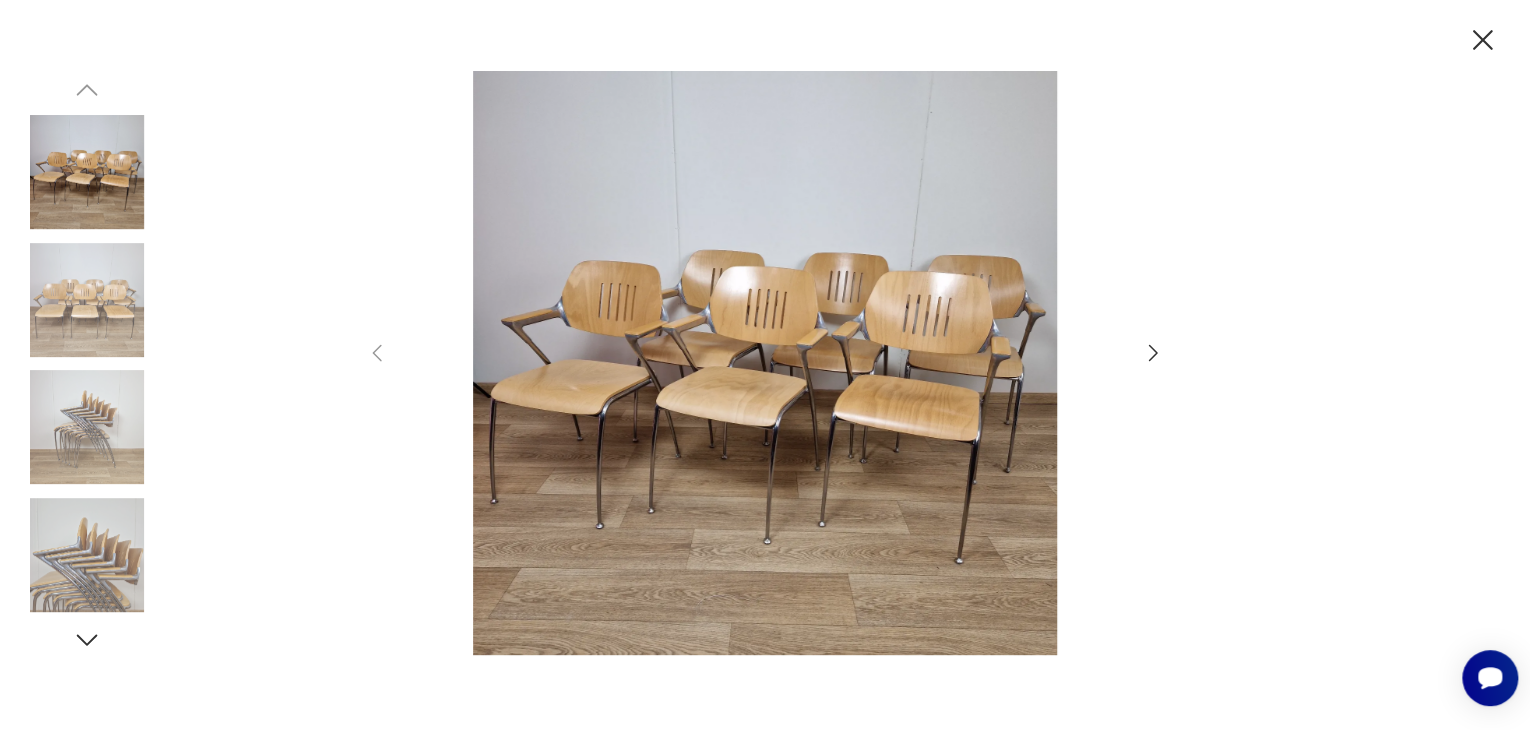 click at bounding box center [765, 363] 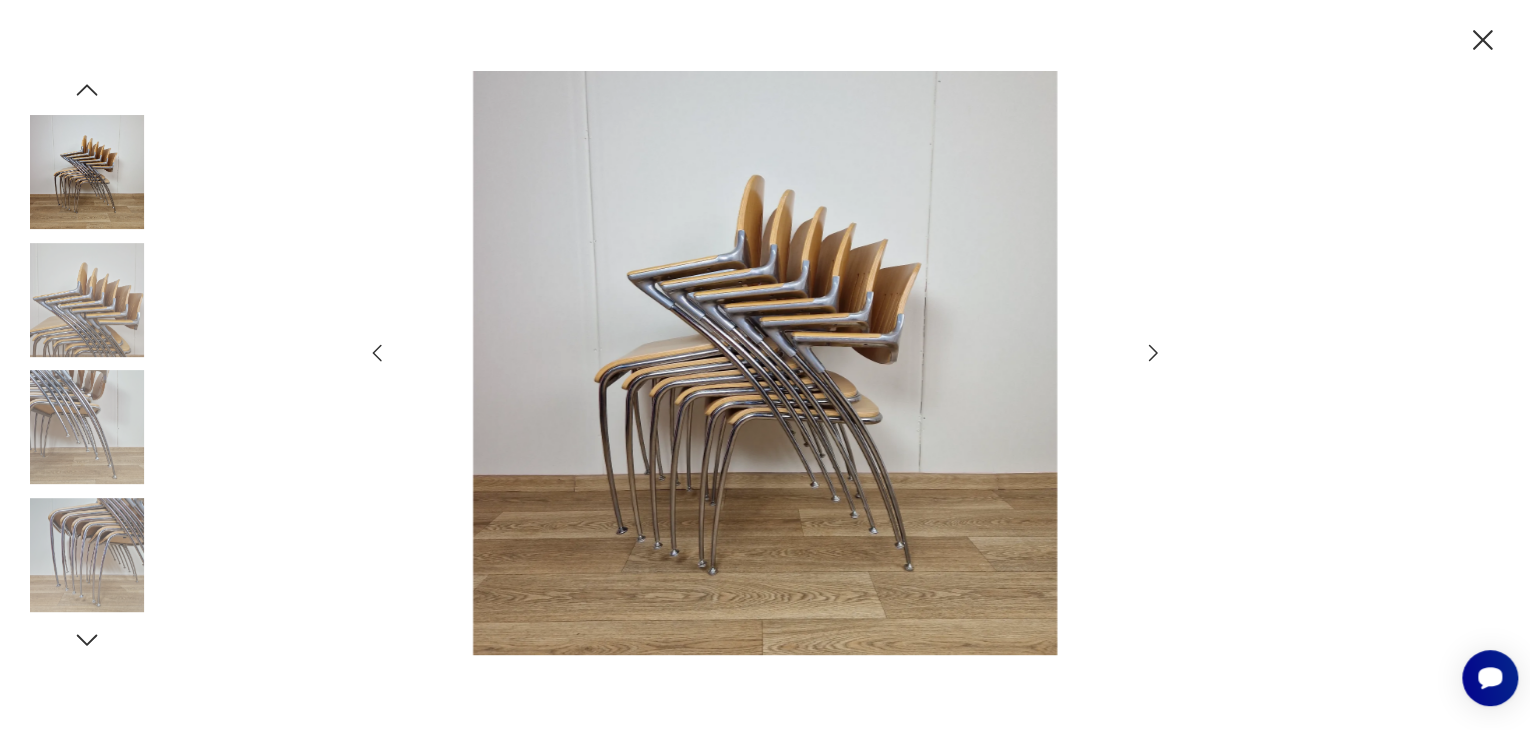 click 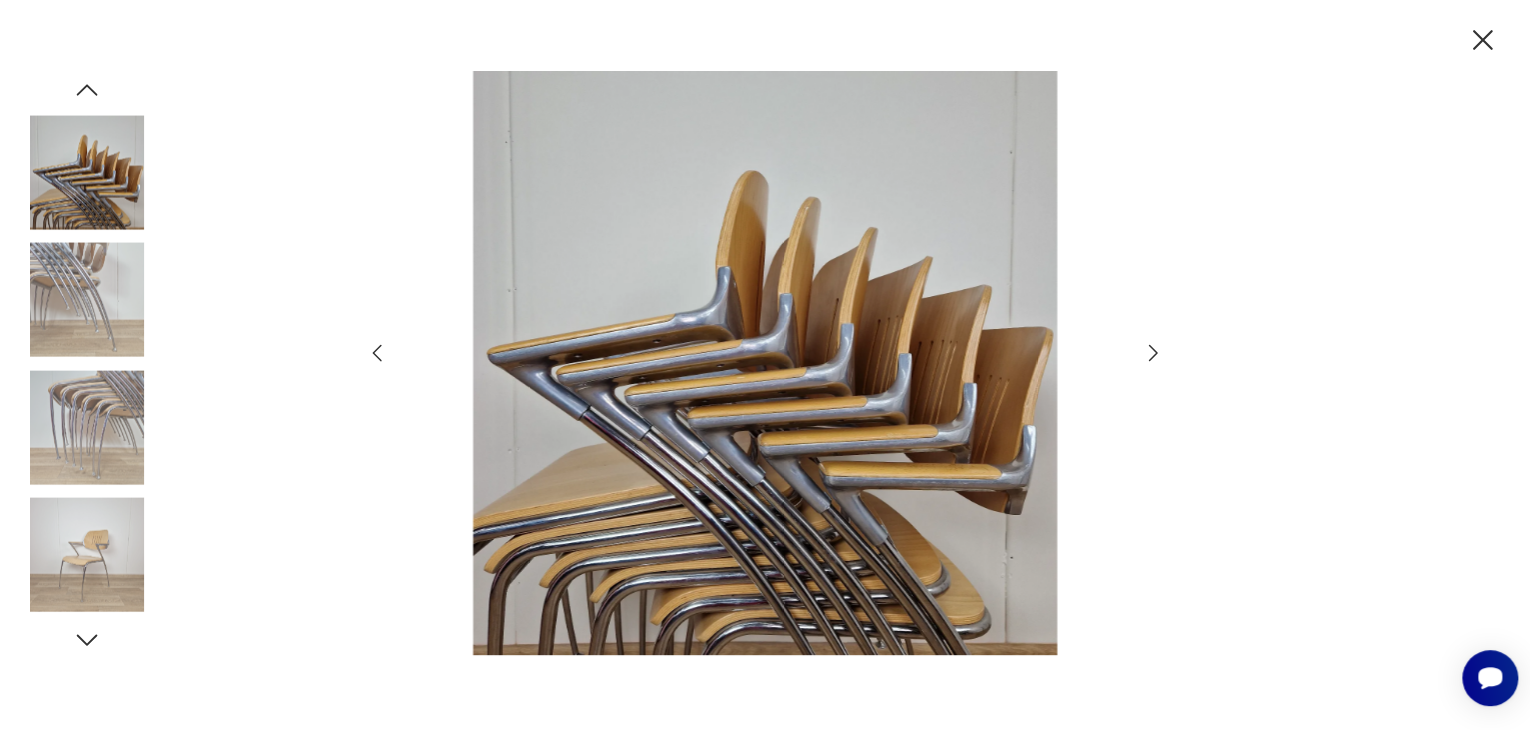 click 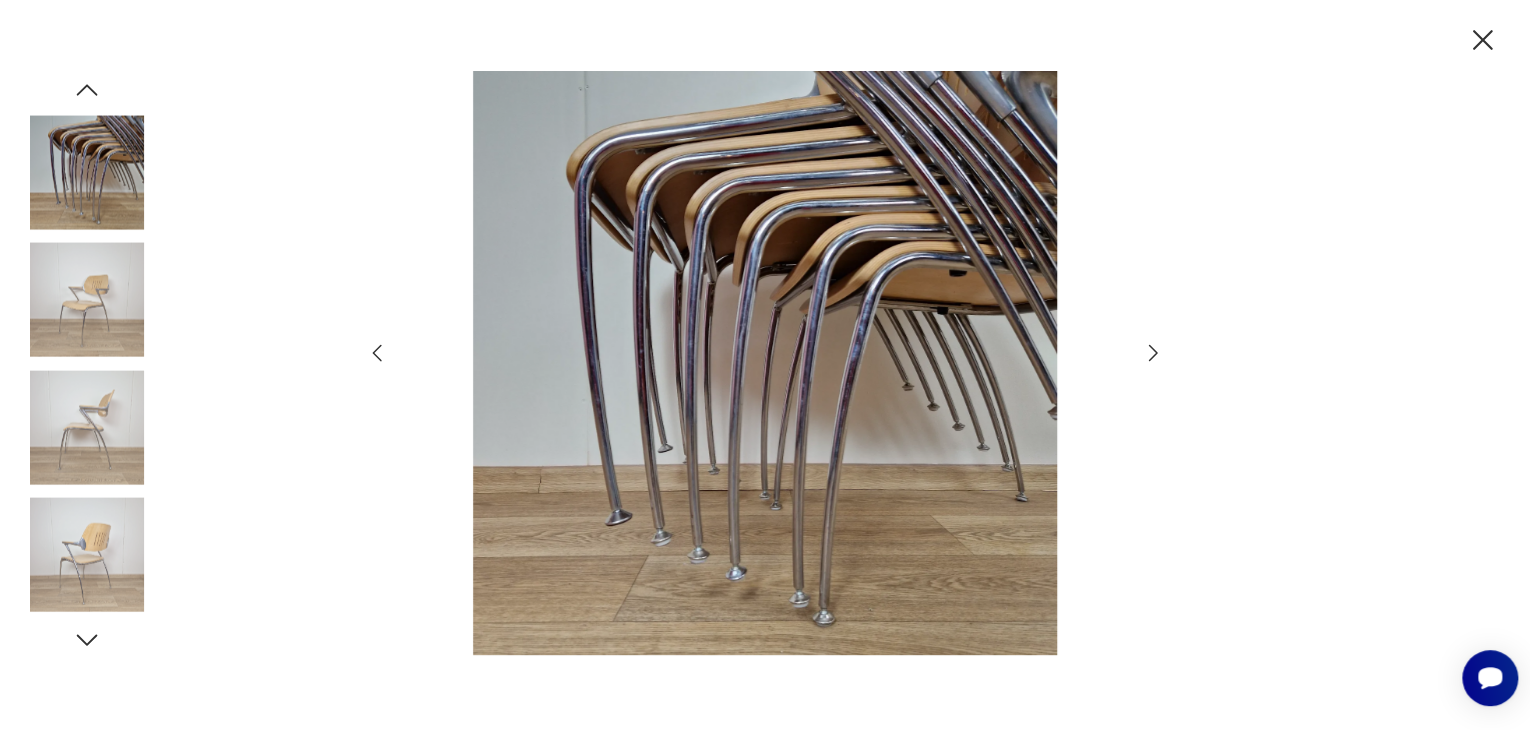 click 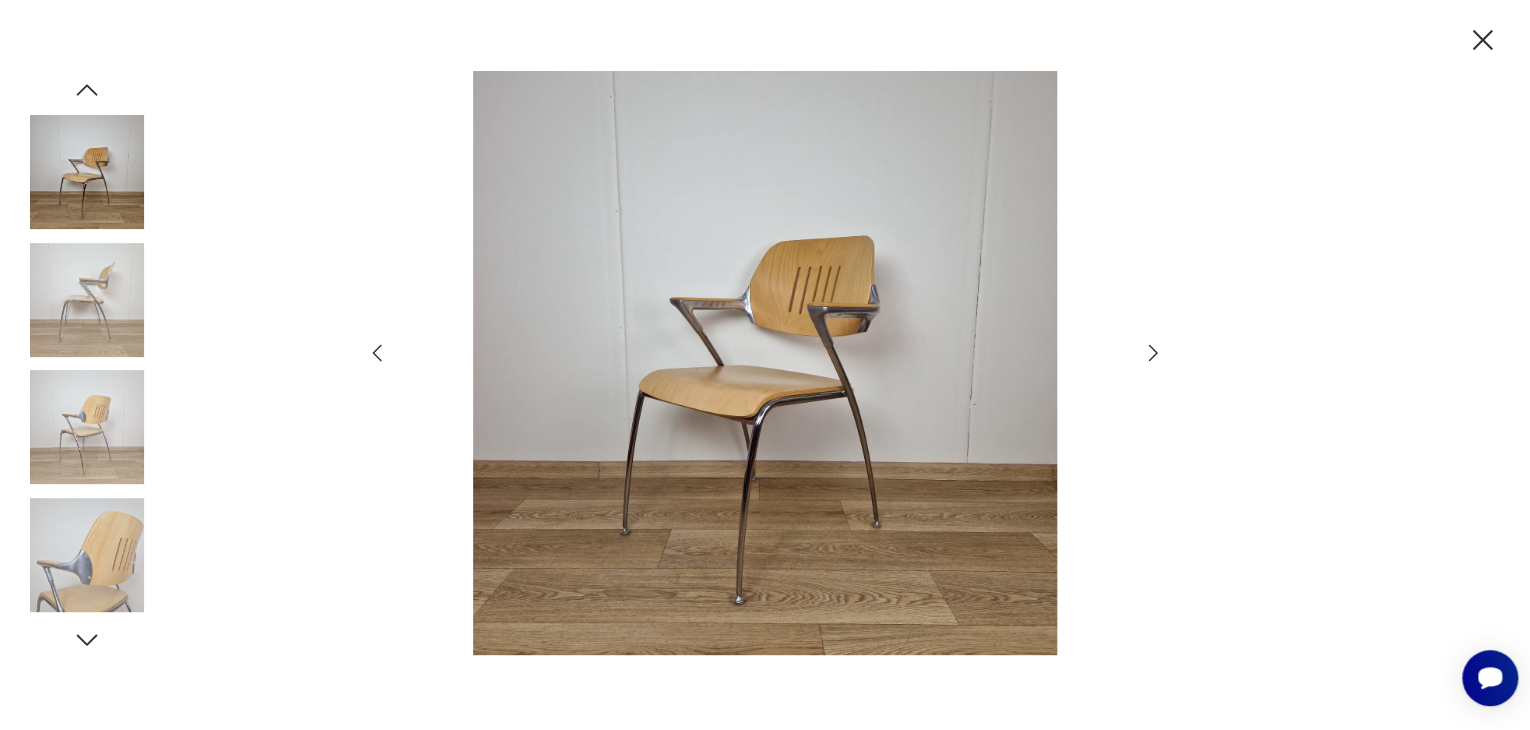 click 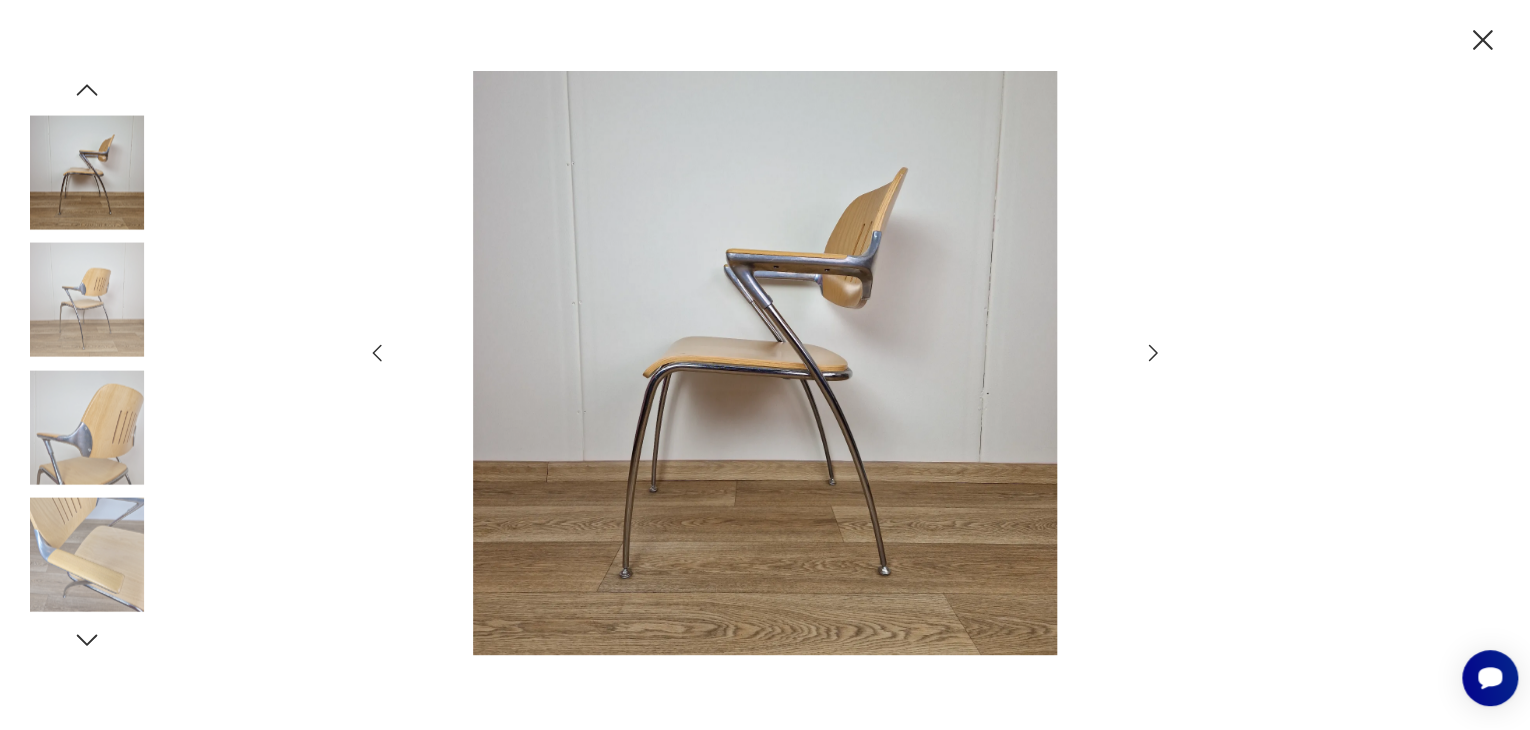 click 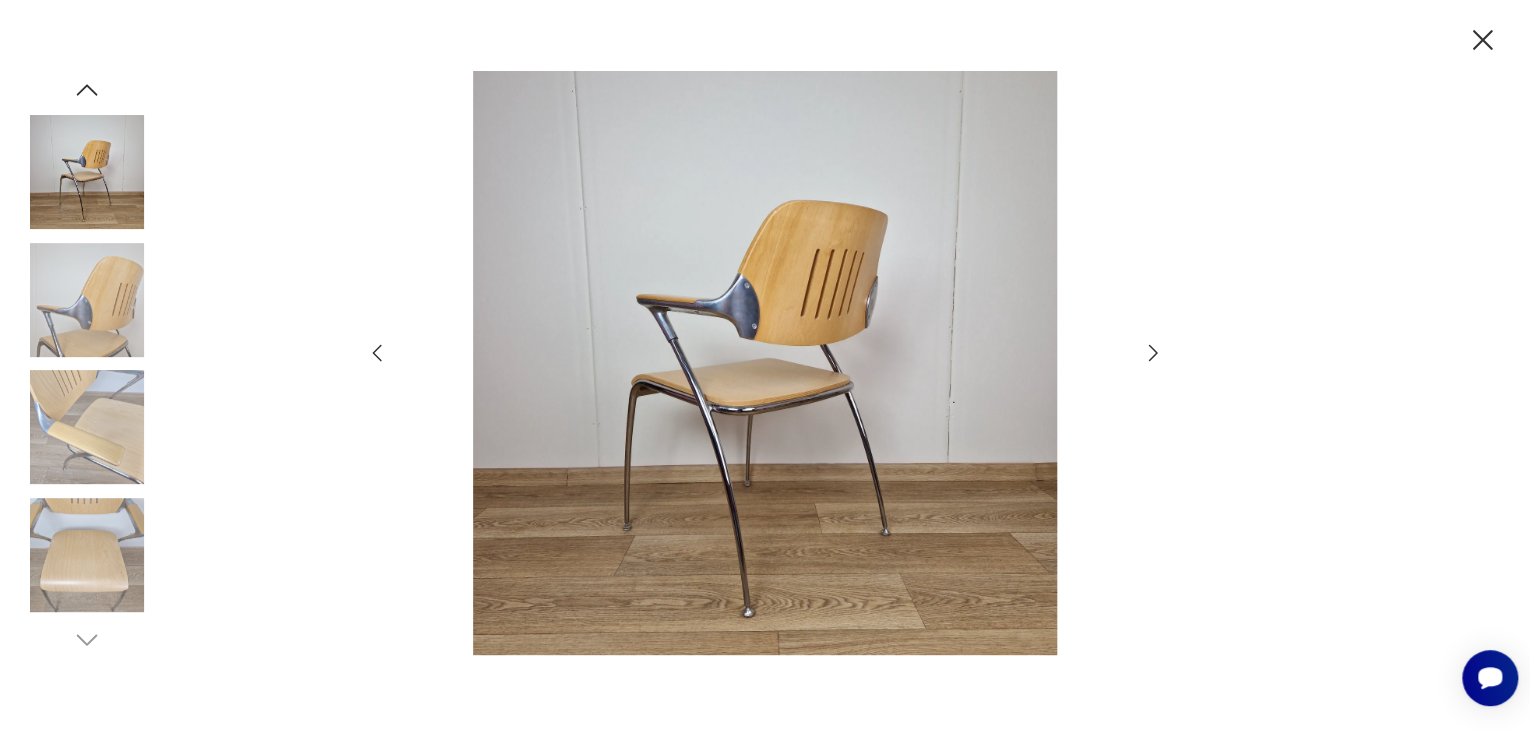 click 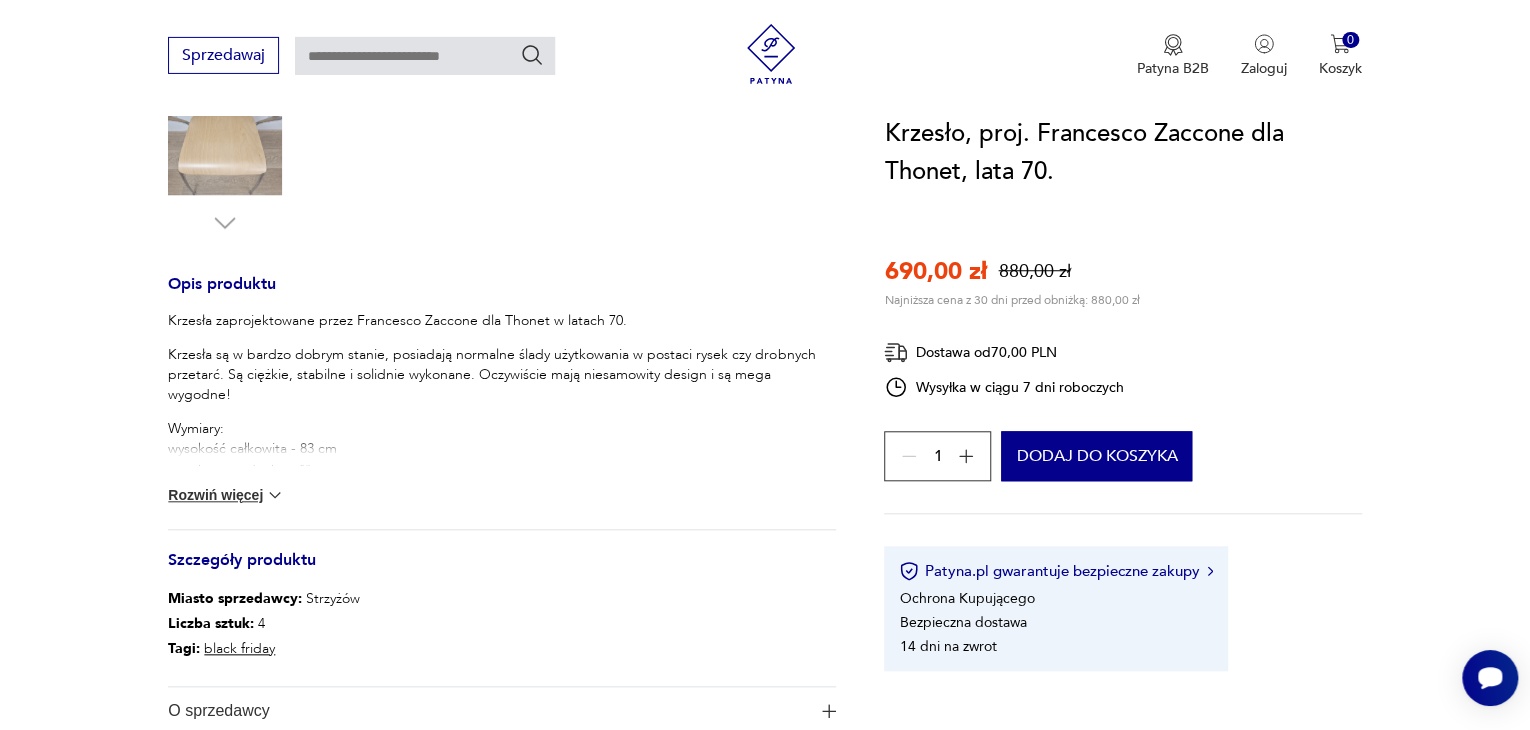 scroll, scrollTop: 595, scrollLeft: 0, axis: vertical 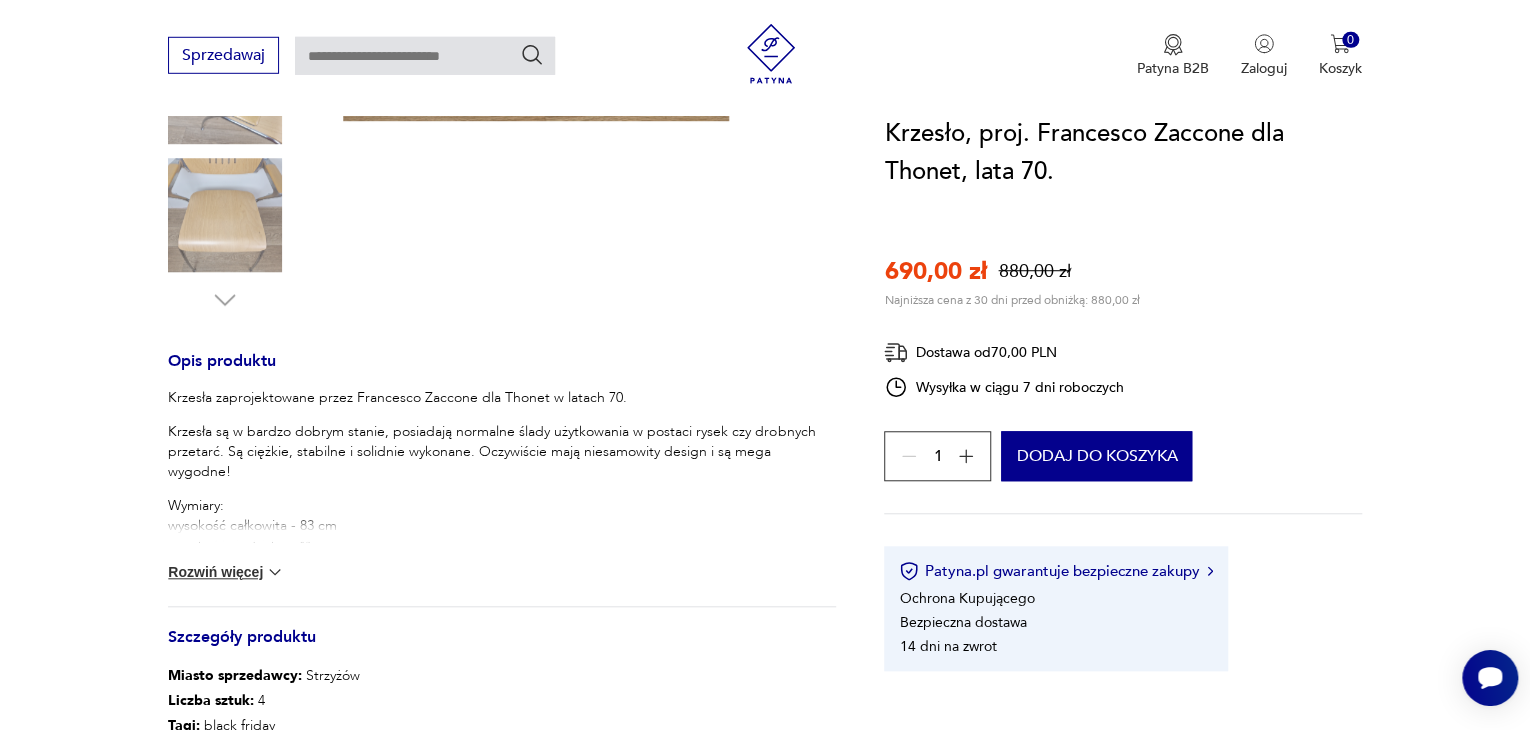 click on "Krzesła zaprojektowane przez Francesco Zaccone dla Thonet w latach 70.
Krzesła są w bardzo dobrym stanie, posiadają normalne ślady użytkowania w postaci rysek czy drobnych przetarć. Są ciężkie, stabilne i solidnie wykonane. Oczywiście mają niesamowity design i są mega wygodne!
Wymiary:
wysokość całkowita - 83 cm
wysokość siedziska - 41 cm
siedzisko - 40 cm x 40 cm
szerokość całkowita - 57 cm x 42 cm Rozwiń więcej" at bounding box center (502, 497) 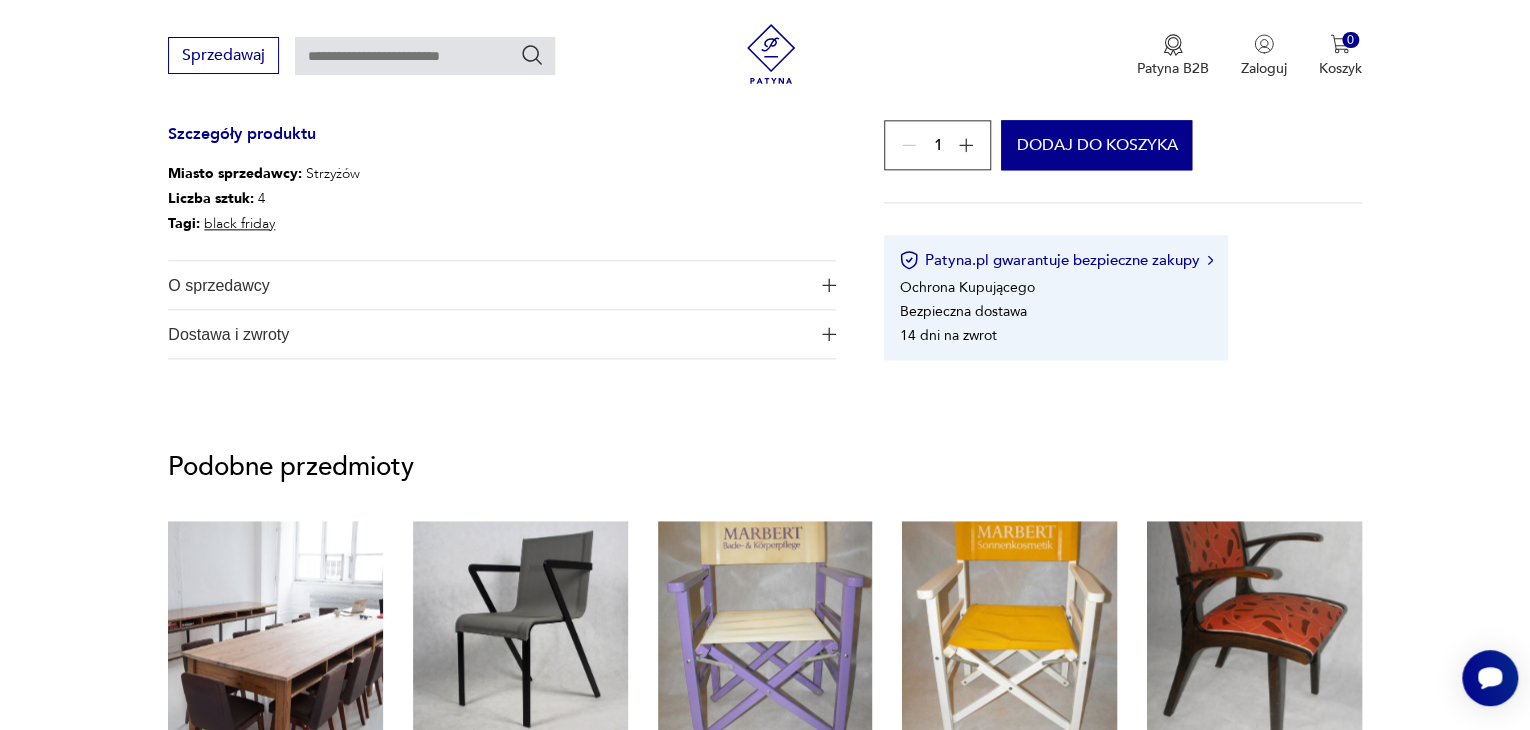 scroll, scrollTop: 1138, scrollLeft: 0, axis: vertical 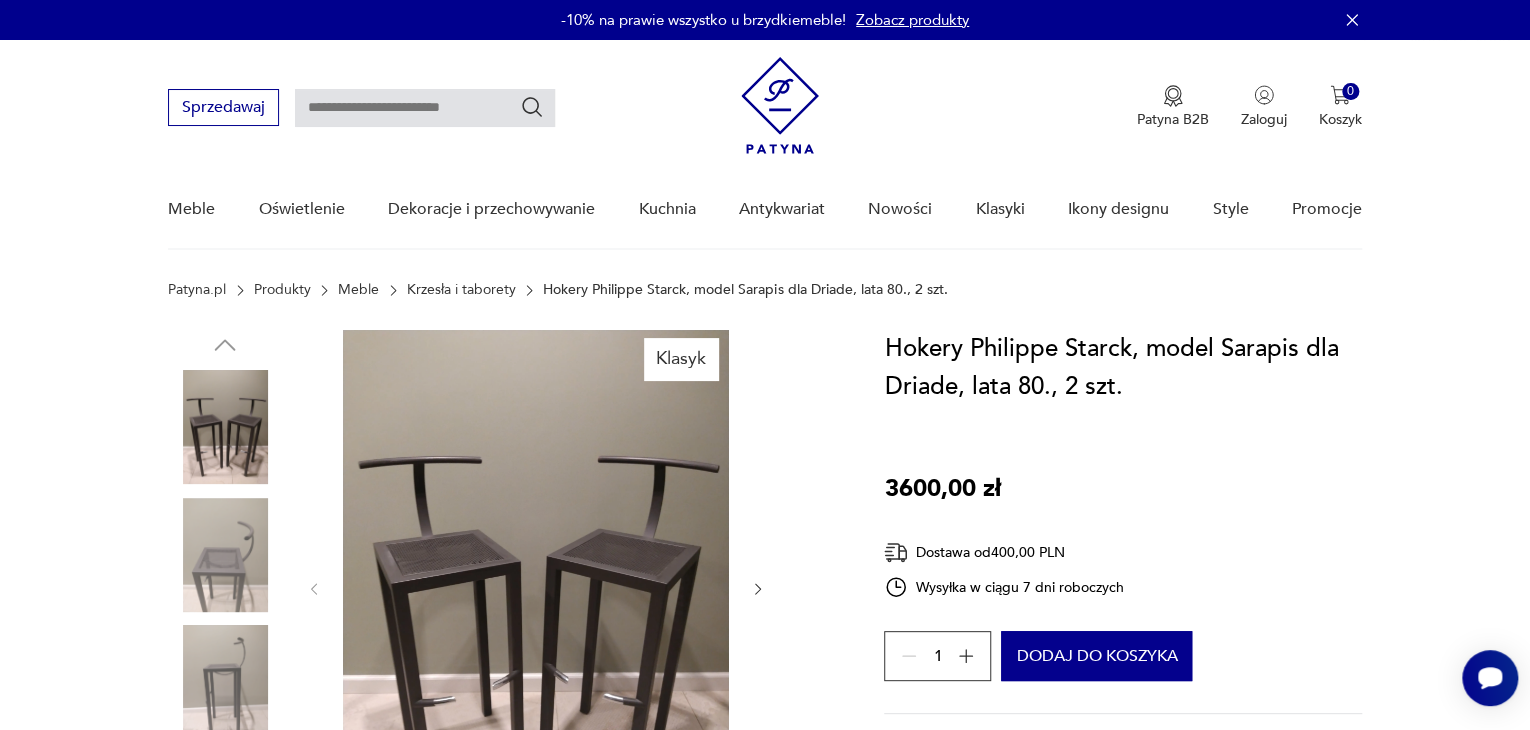 click at bounding box center (225, 555) 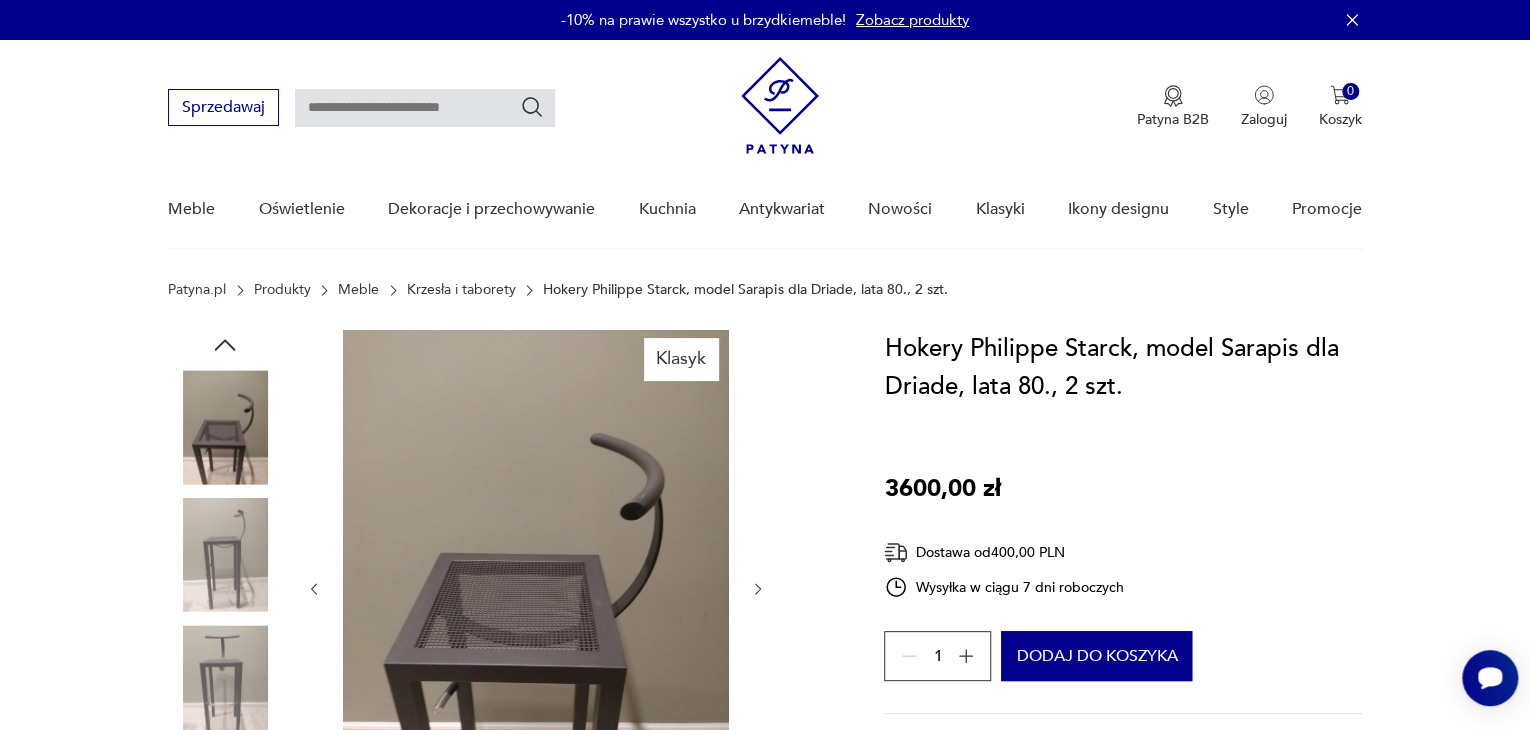 click at bounding box center (225, 682) 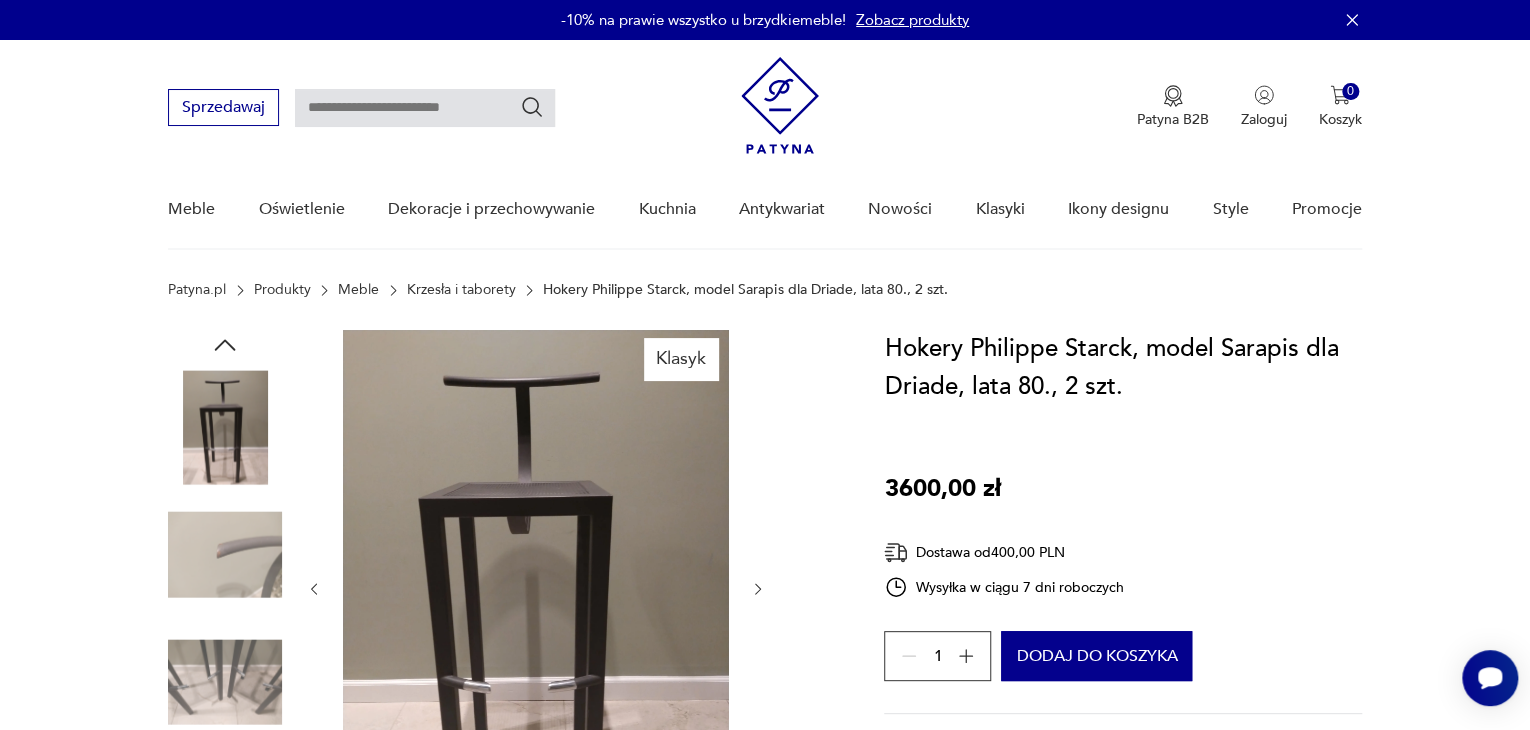 click at bounding box center [225, 555] 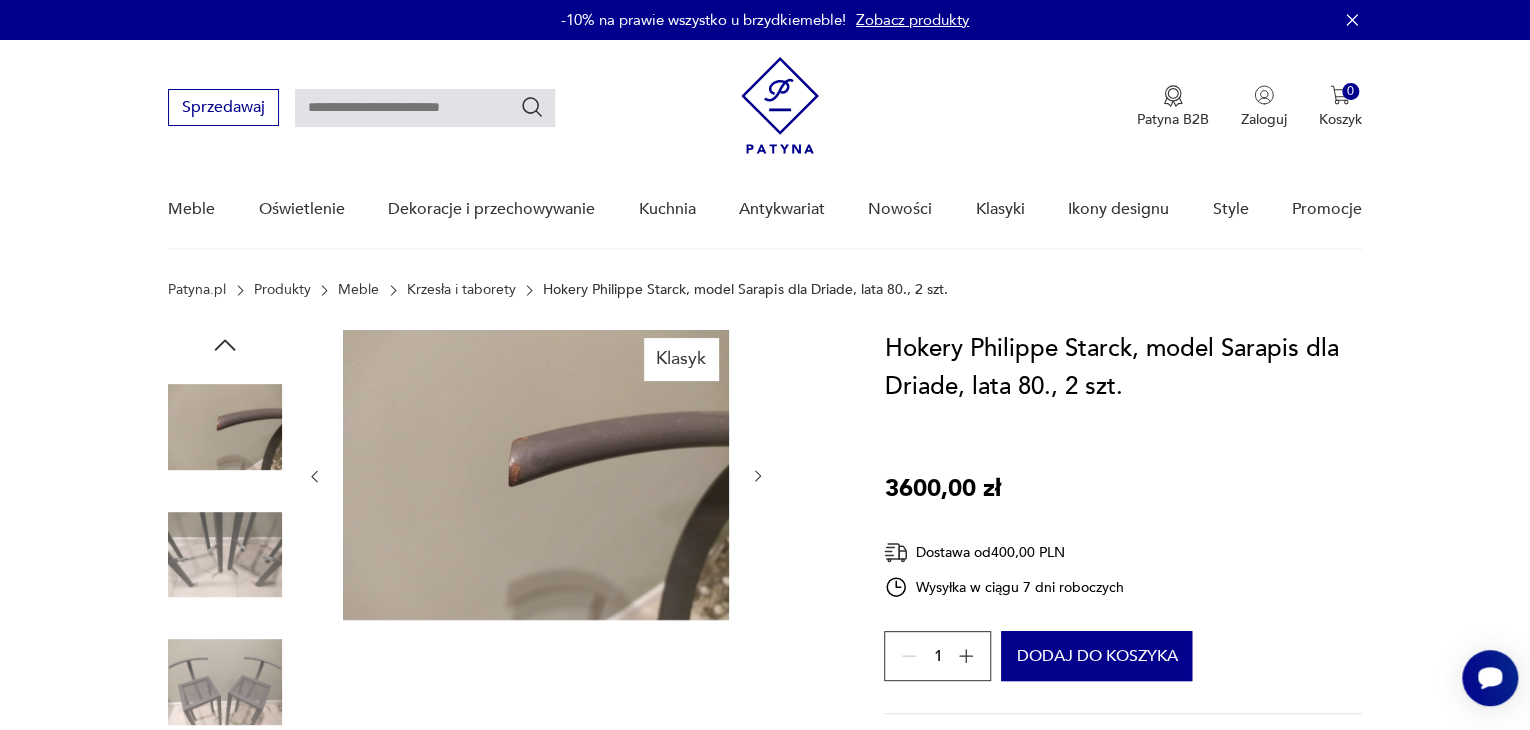 click at bounding box center (225, 427) 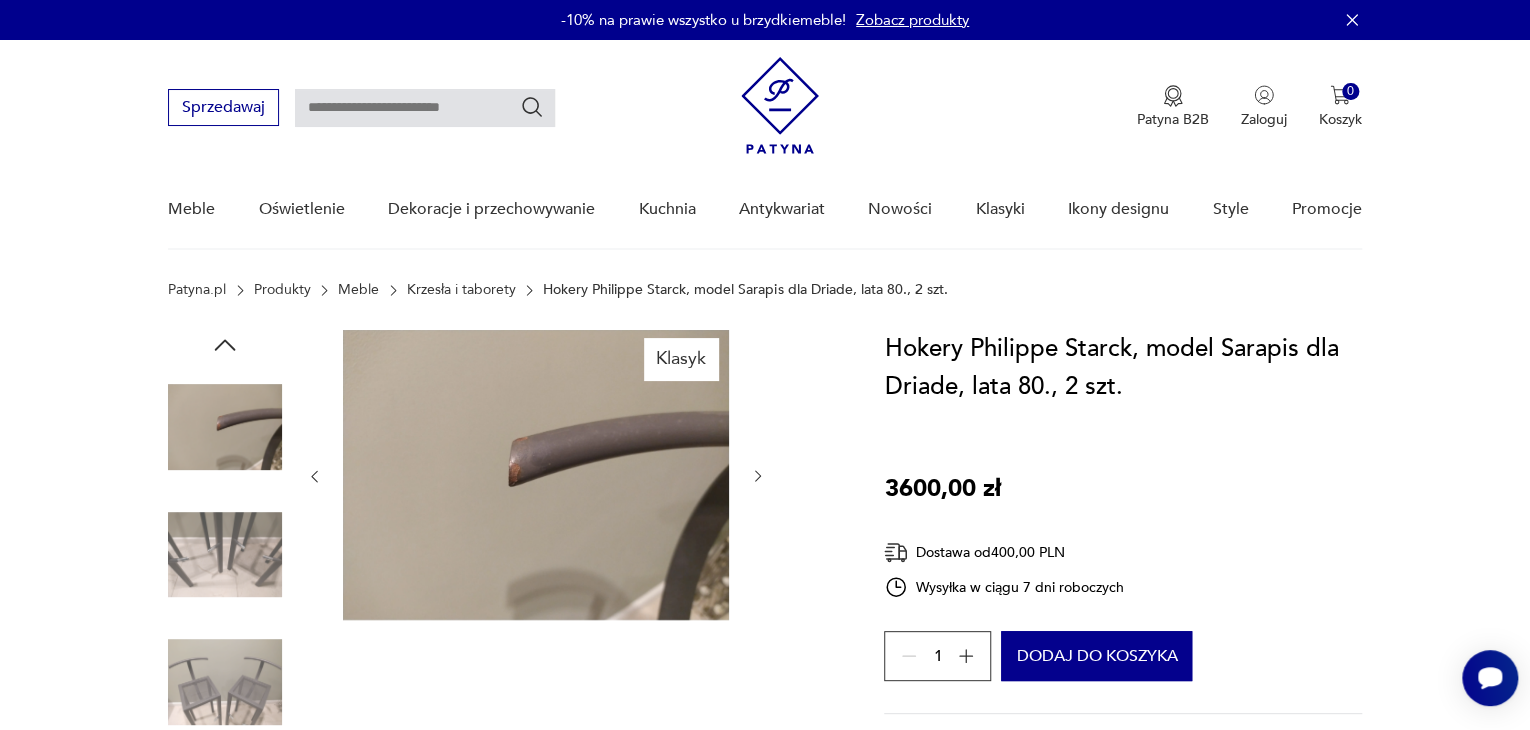 click at bounding box center (225, 682) 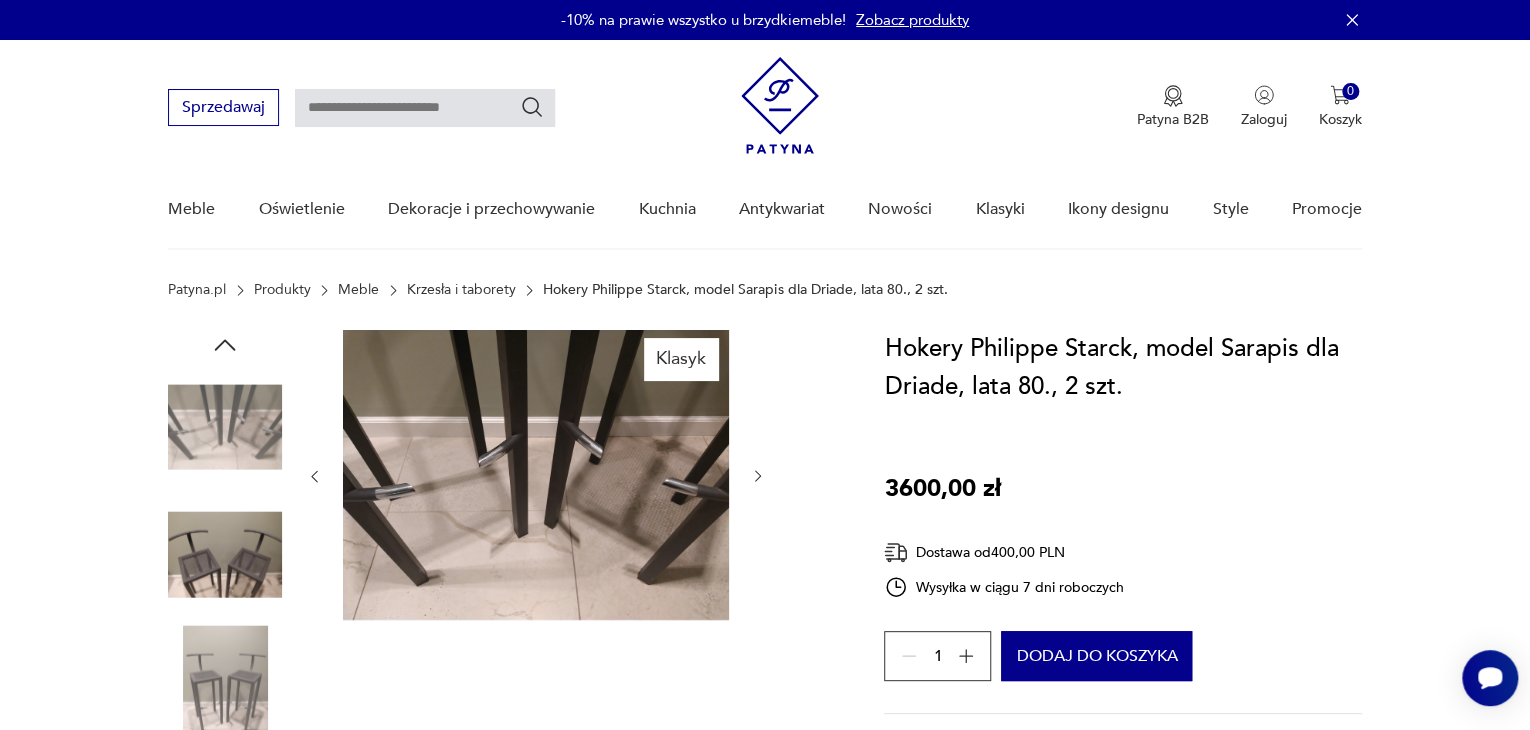 click at bounding box center (225, 682) 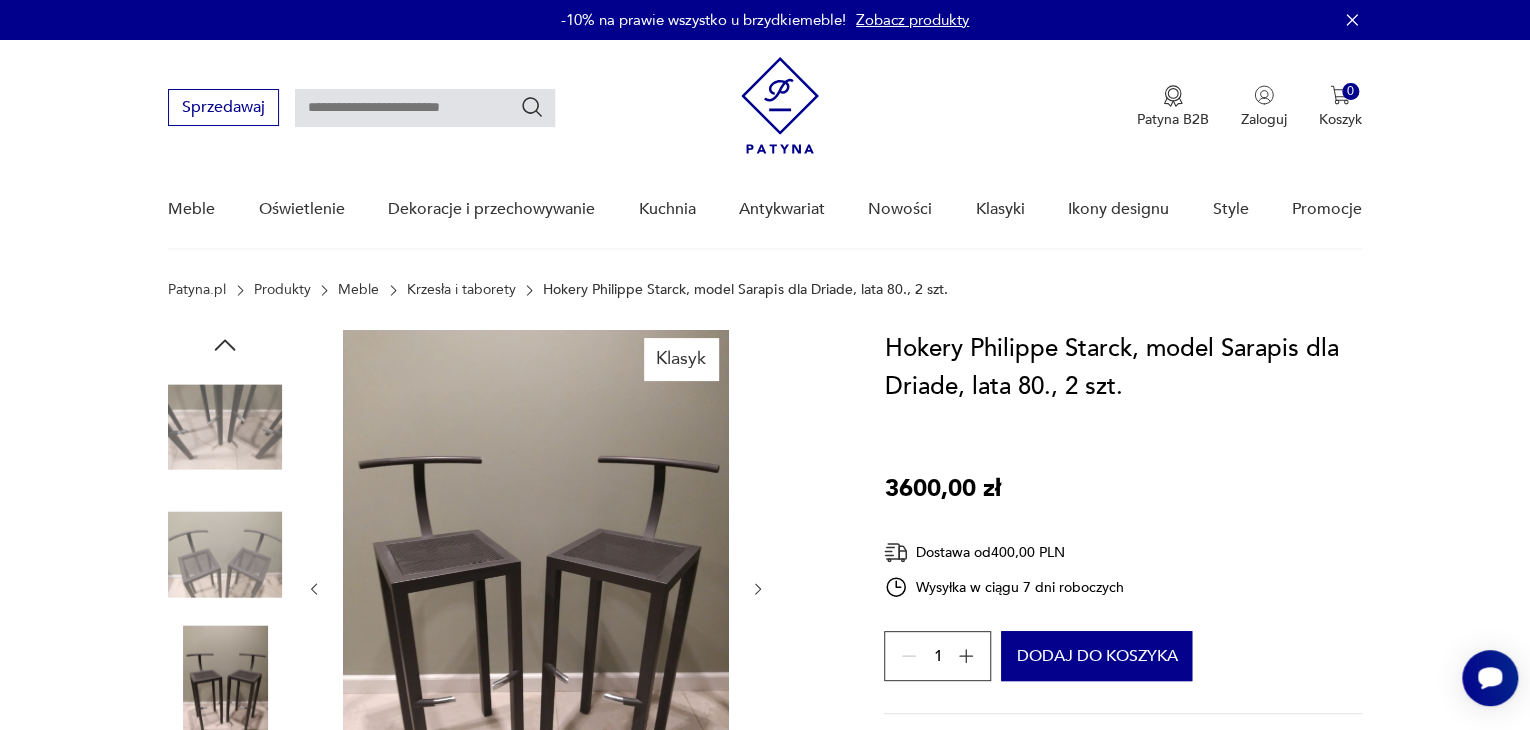 click at bounding box center [225, 555] 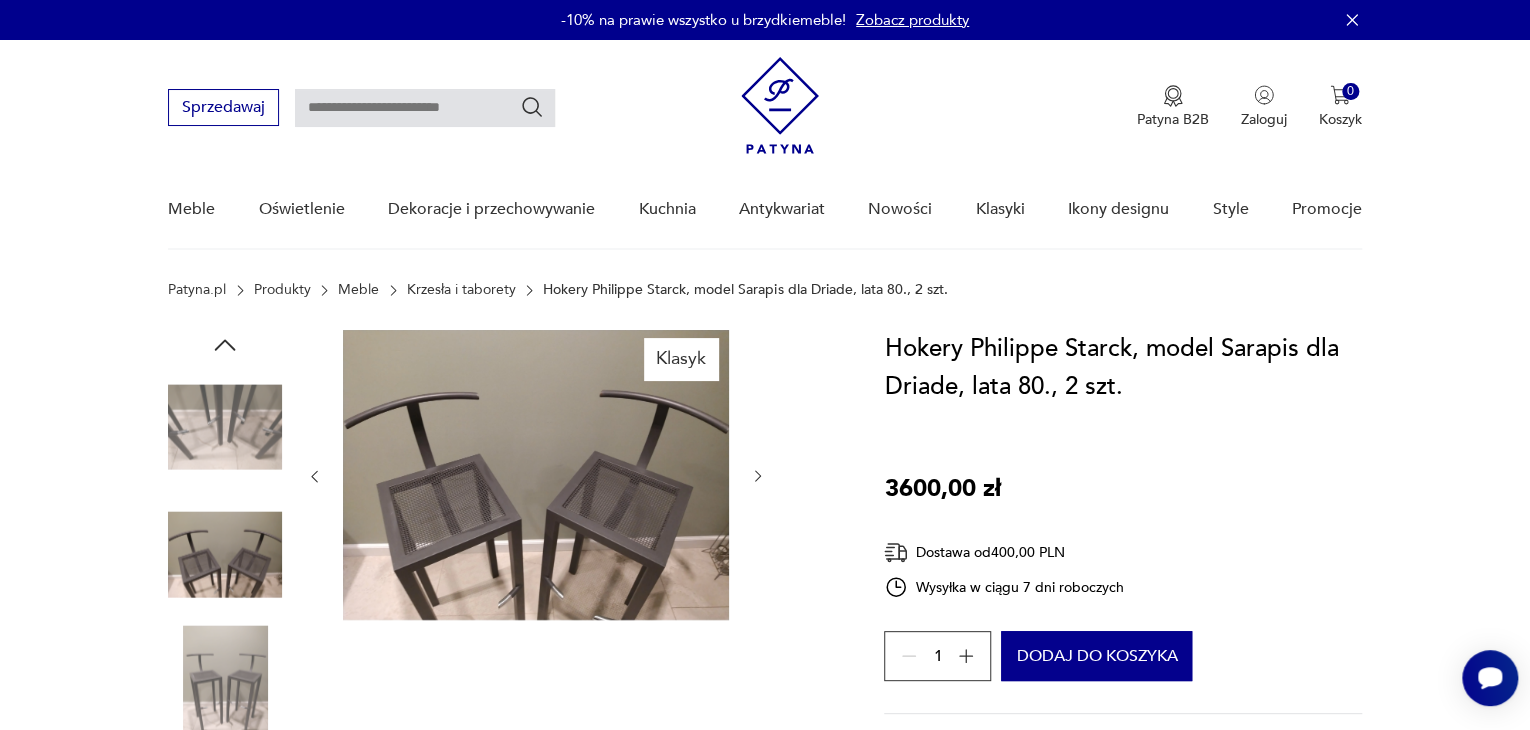 click 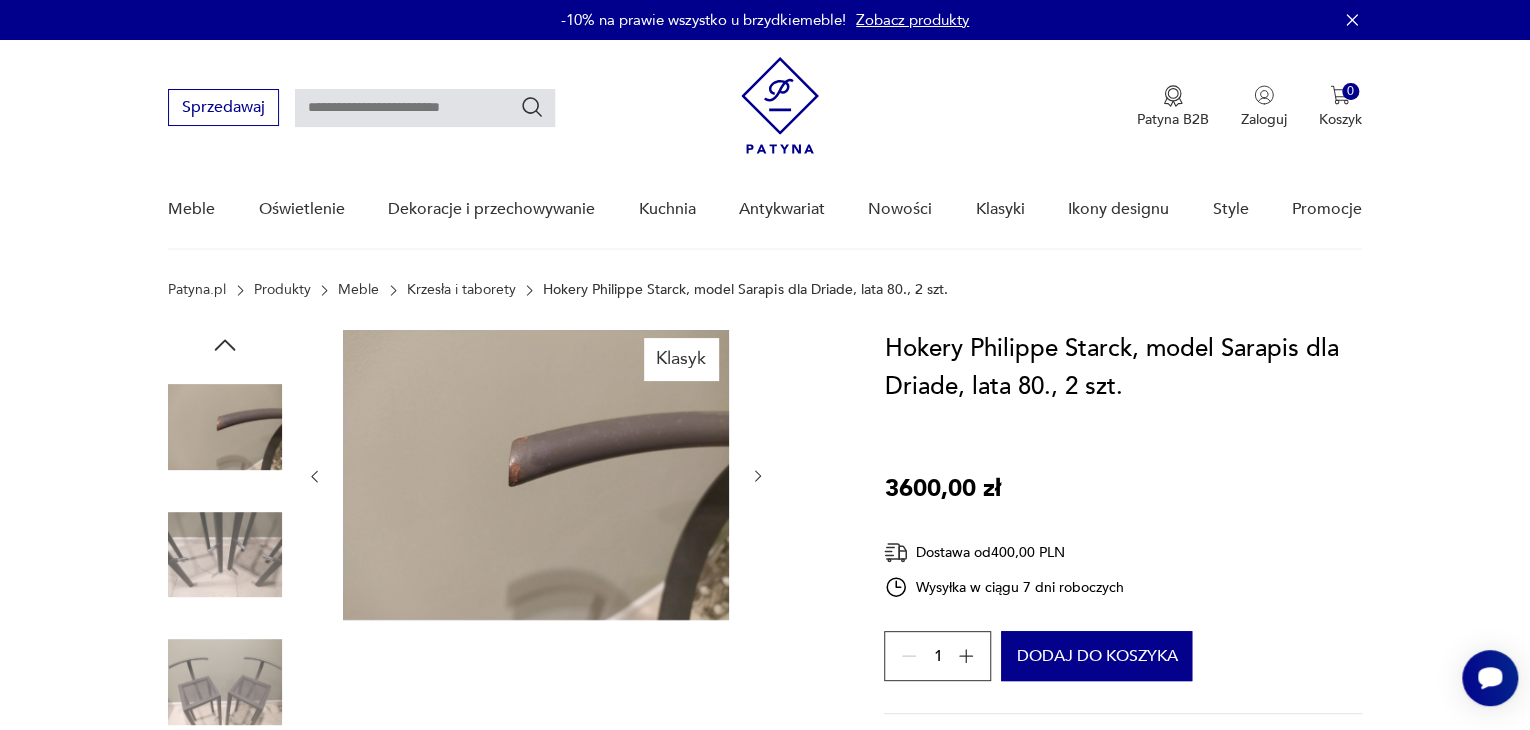 click 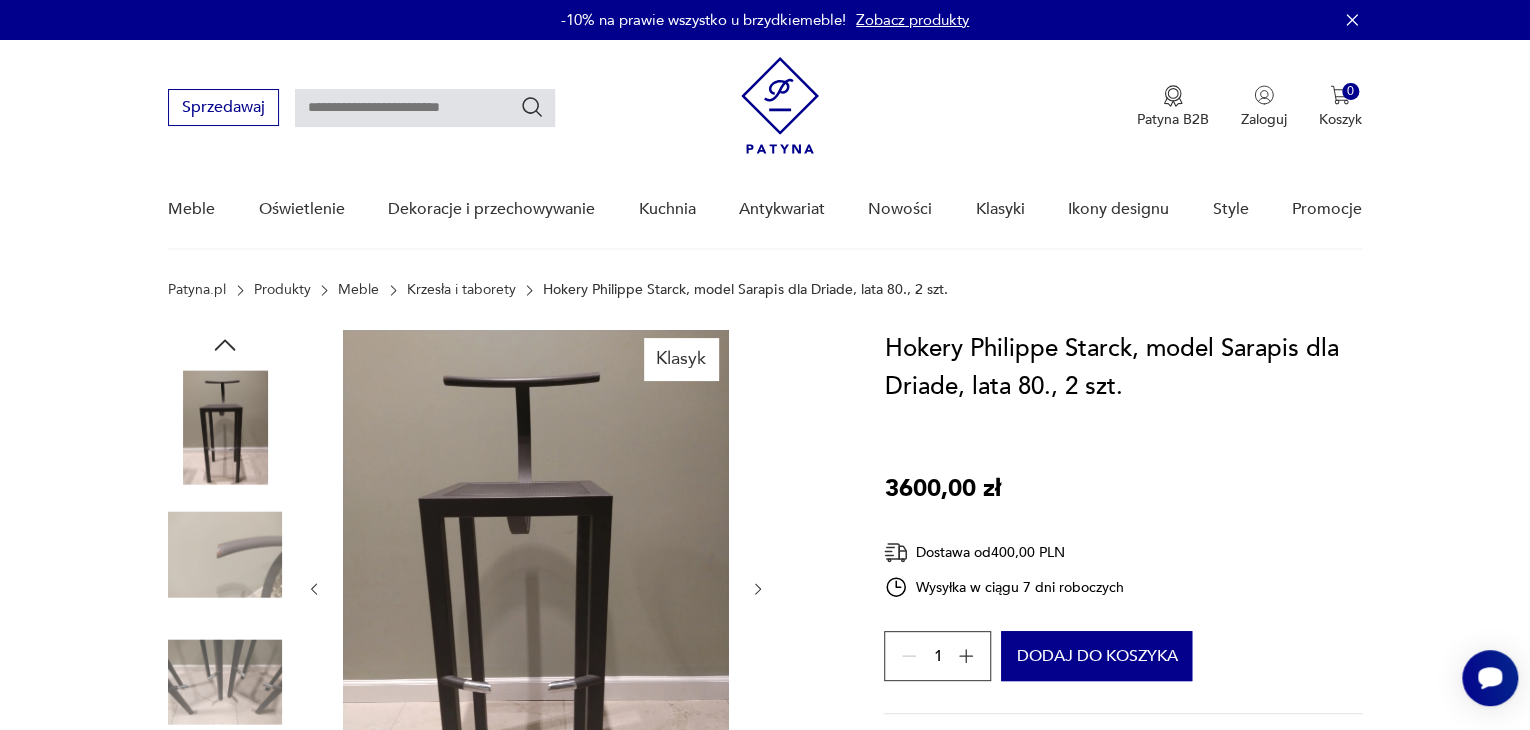 click 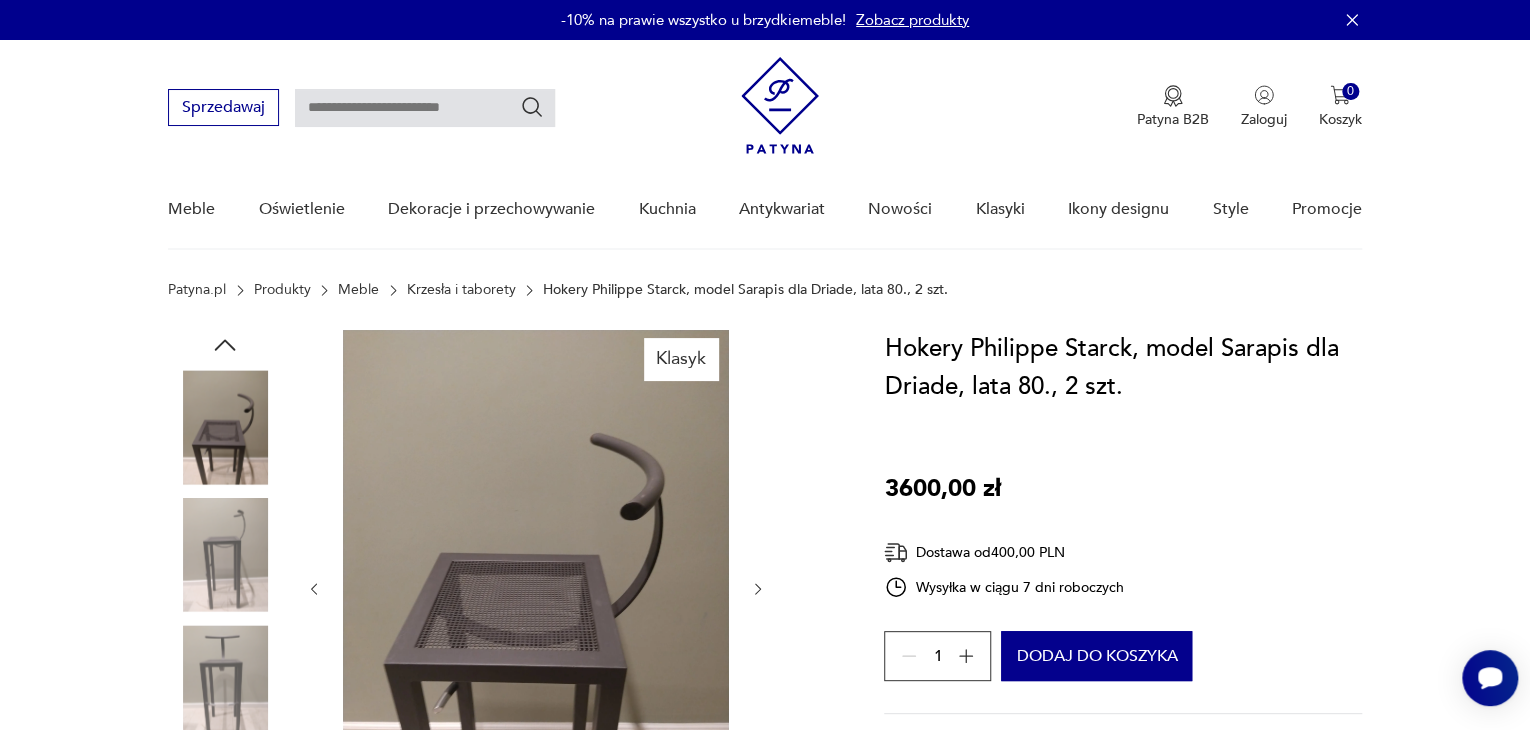 click at bounding box center (225, 427) 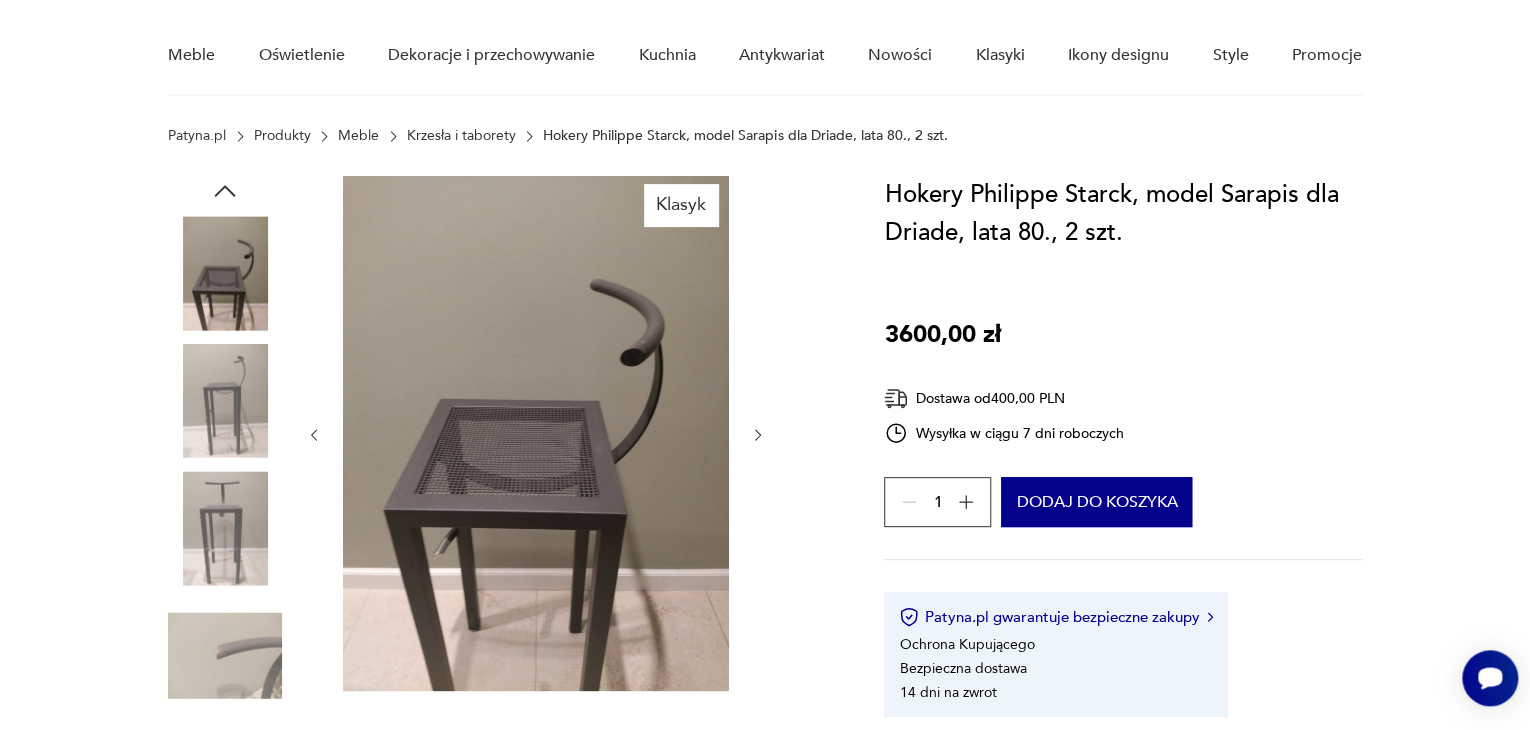 scroll, scrollTop: 150, scrollLeft: 0, axis: vertical 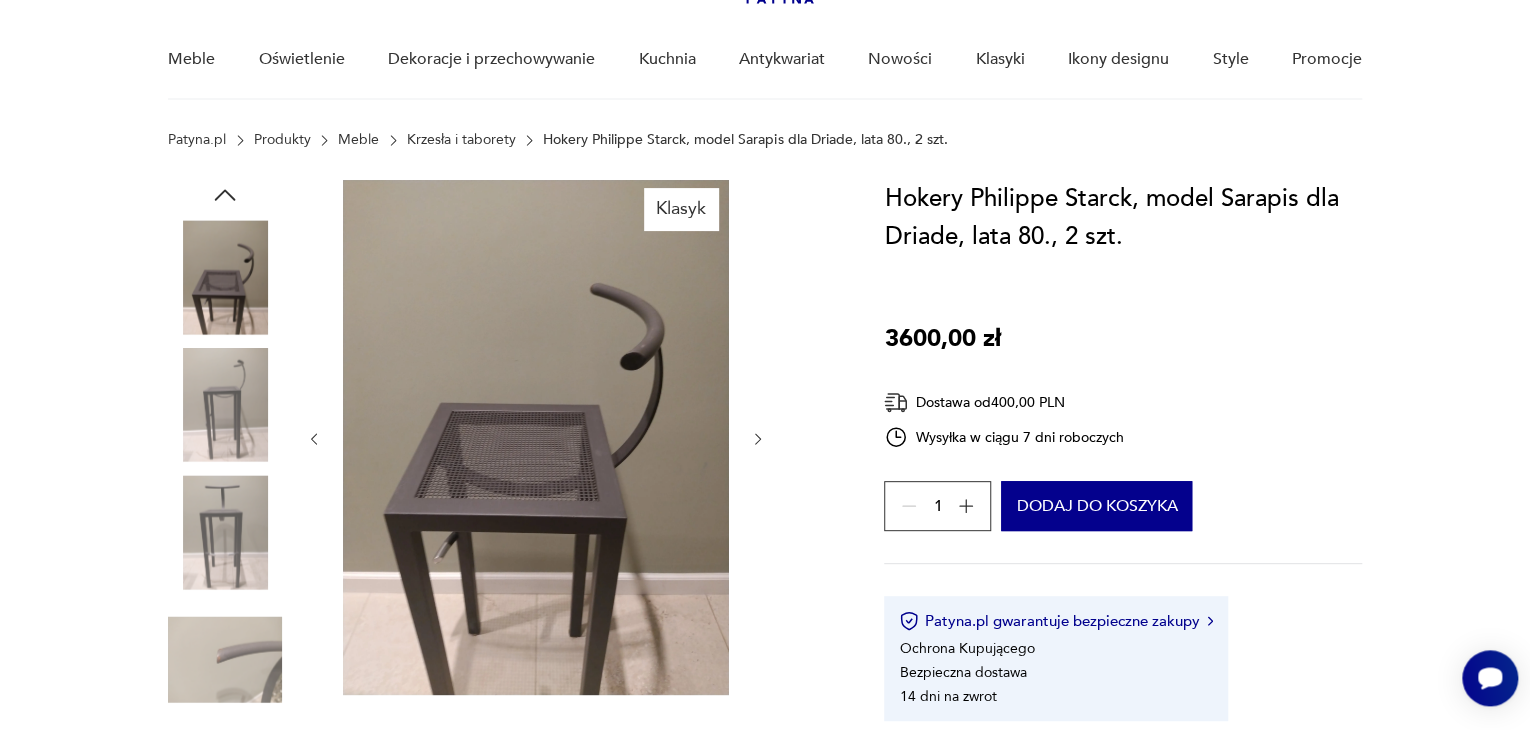 click at bounding box center [225, 405] 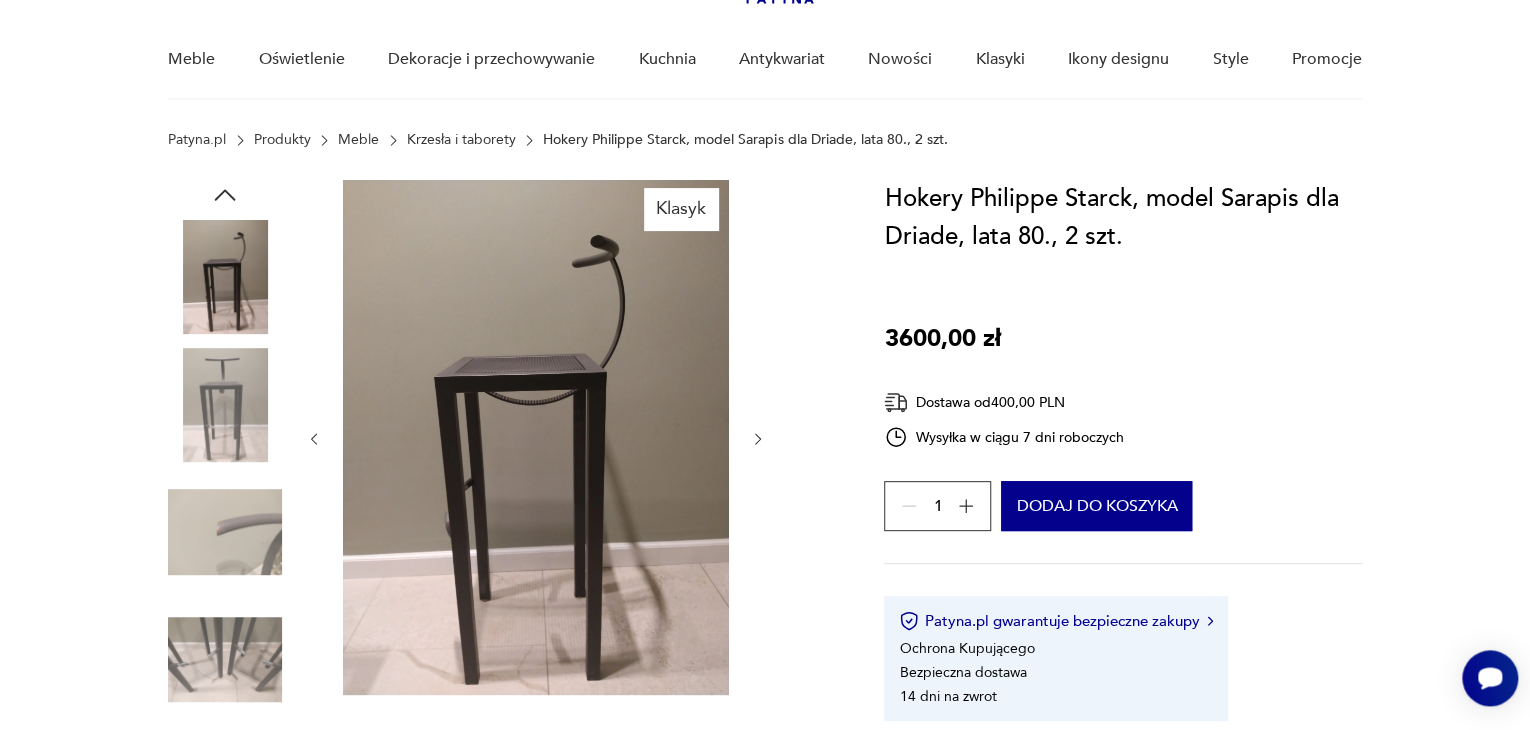 click 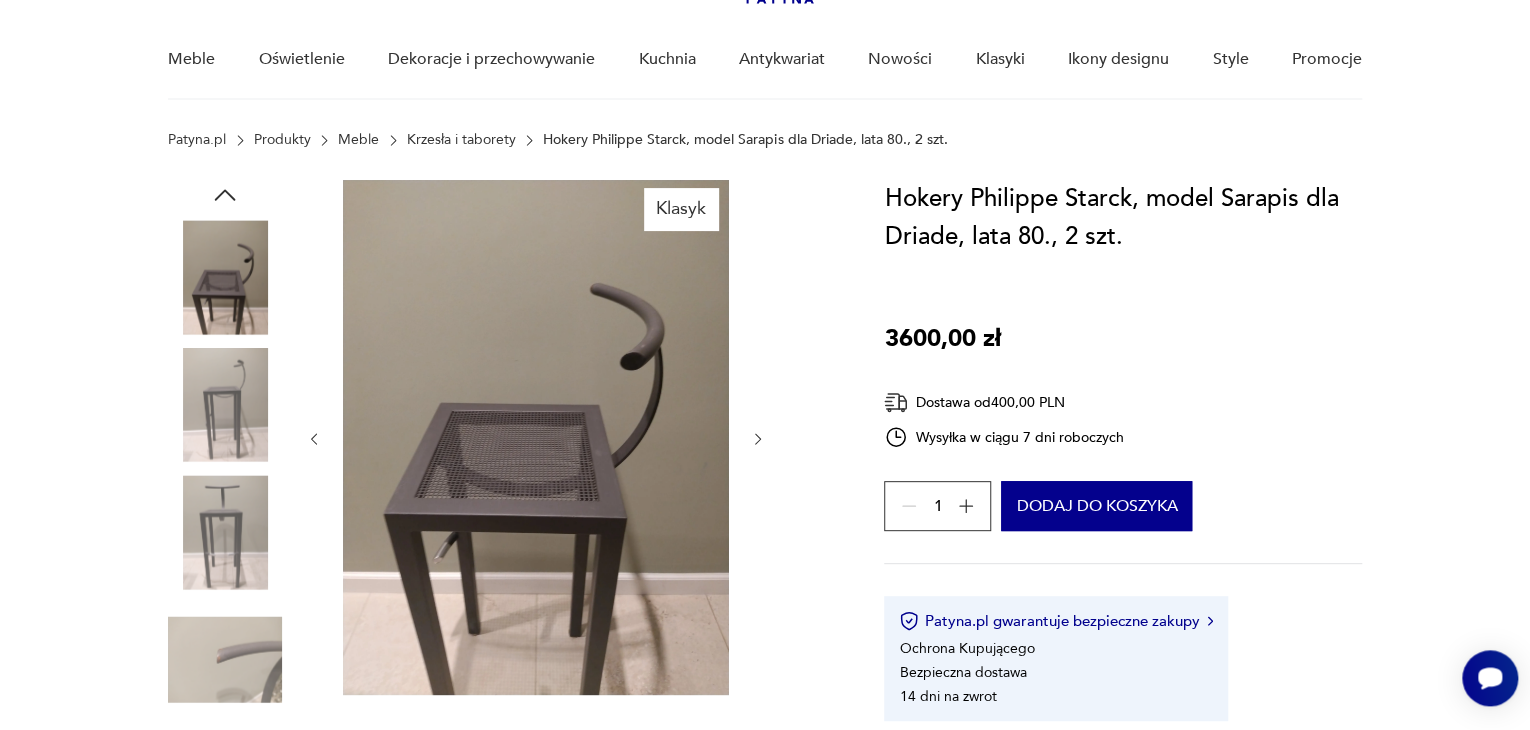 click 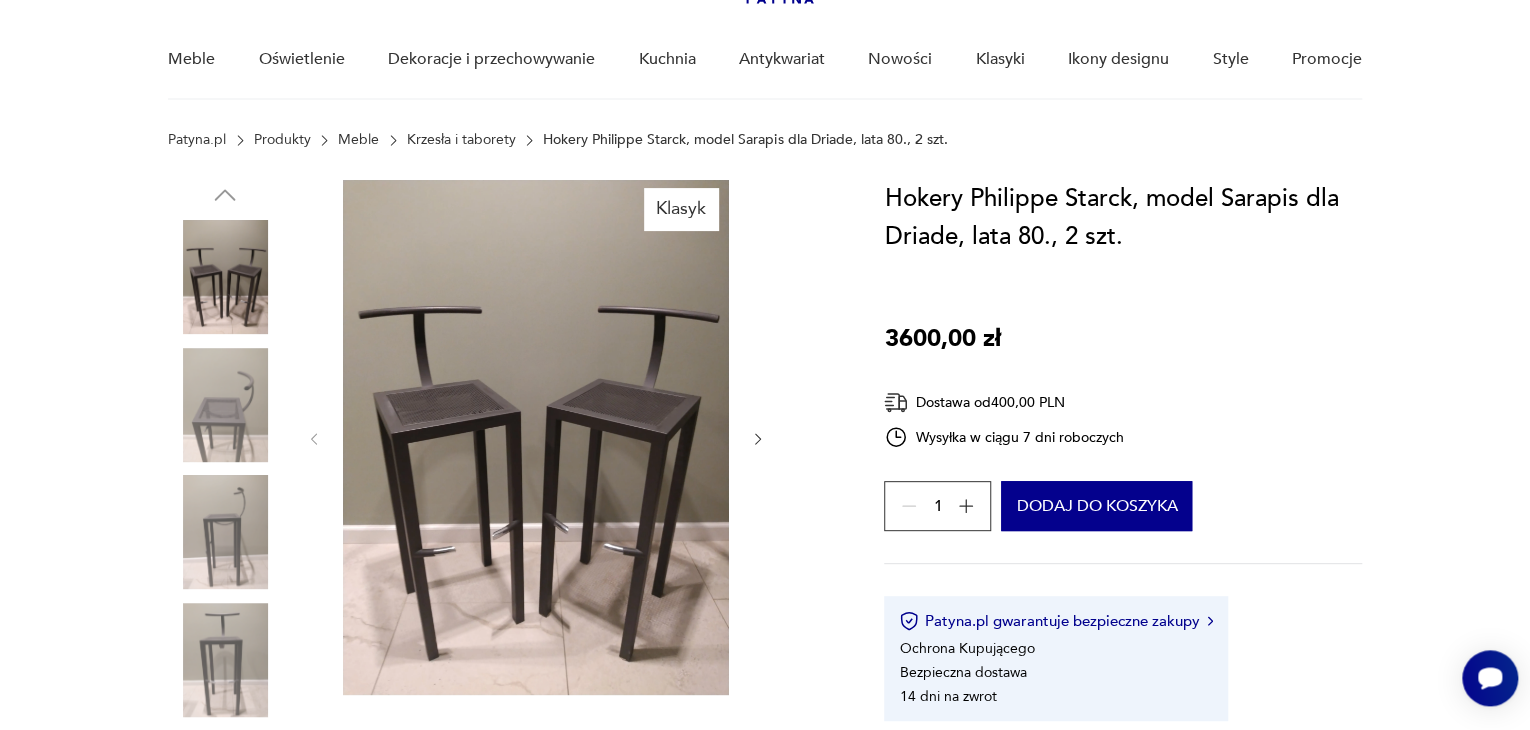click at bounding box center [225, 277] 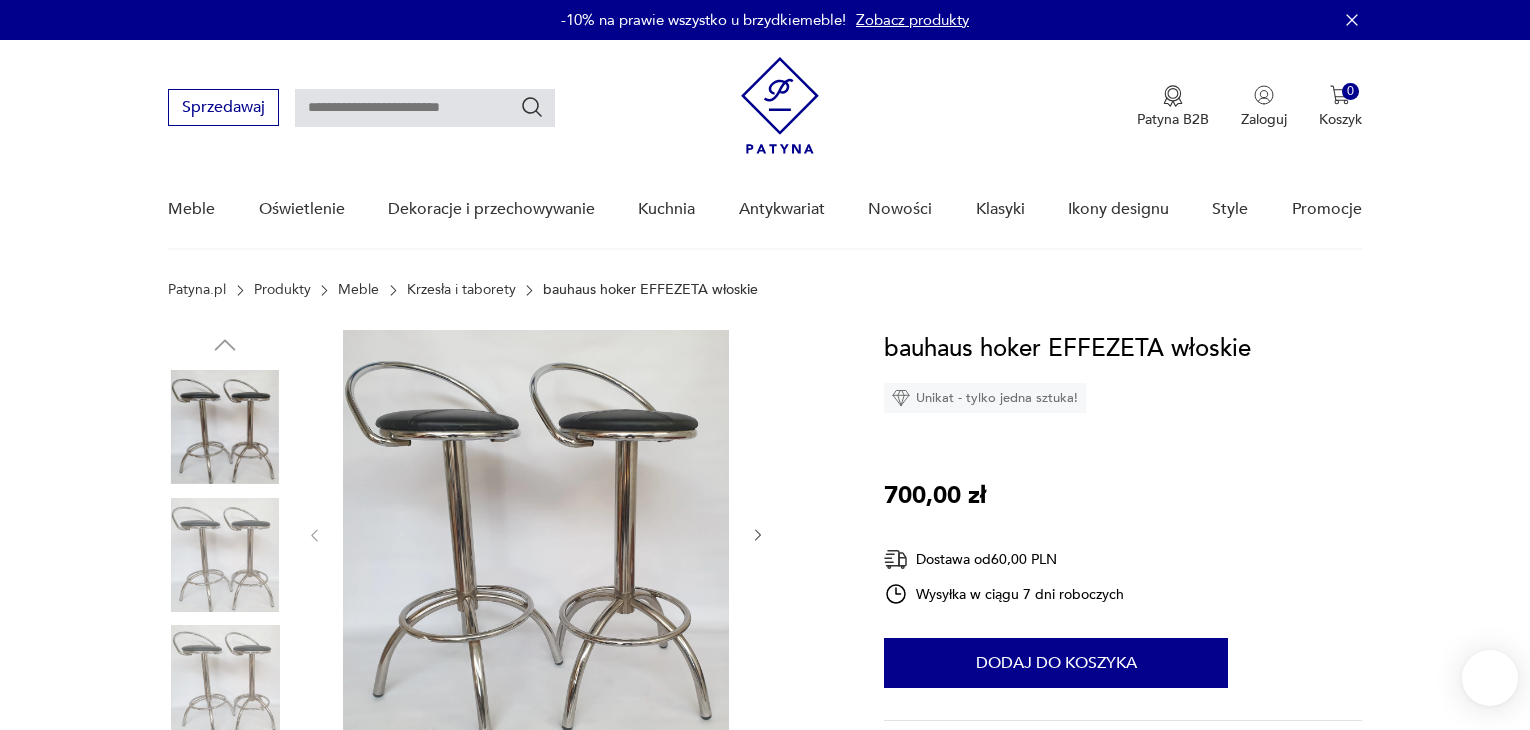 scroll, scrollTop: 0, scrollLeft: 0, axis: both 